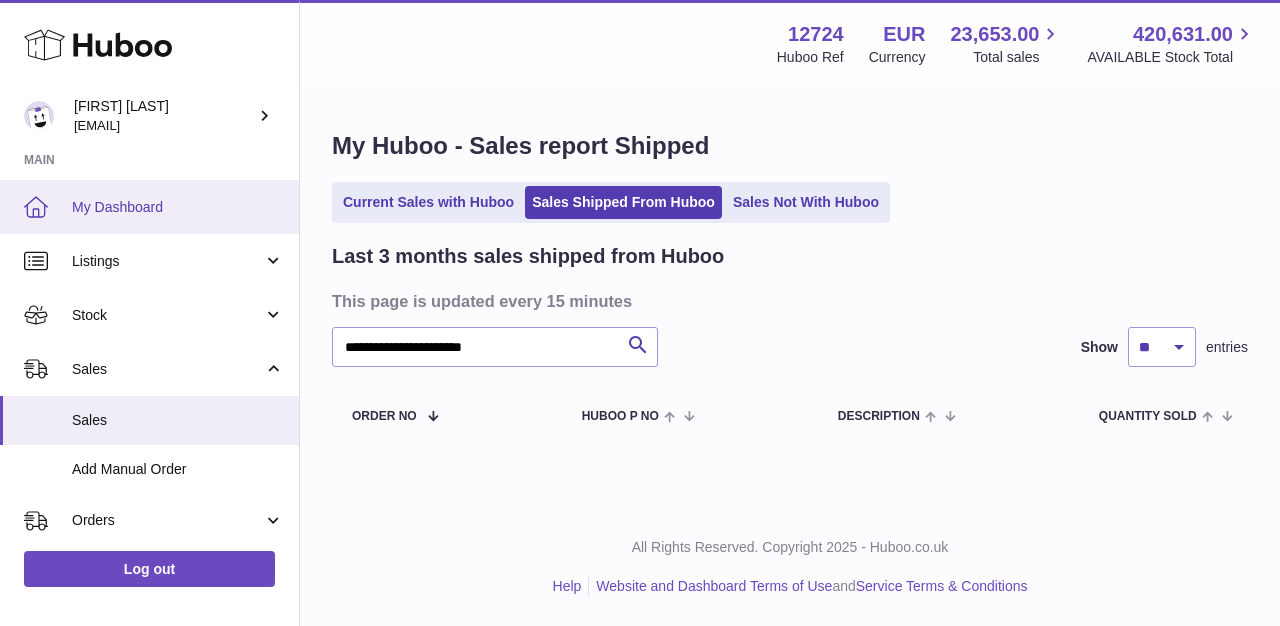 scroll, scrollTop: 0, scrollLeft: 0, axis: both 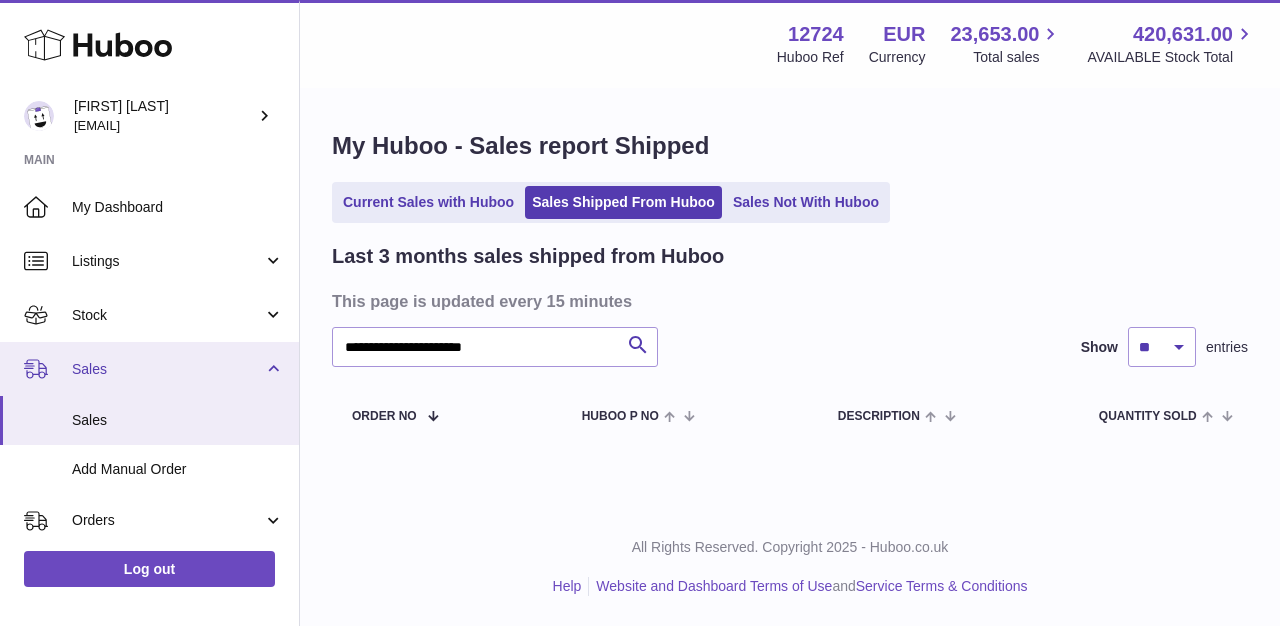 click on "Sales" at bounding box center [167, 369] 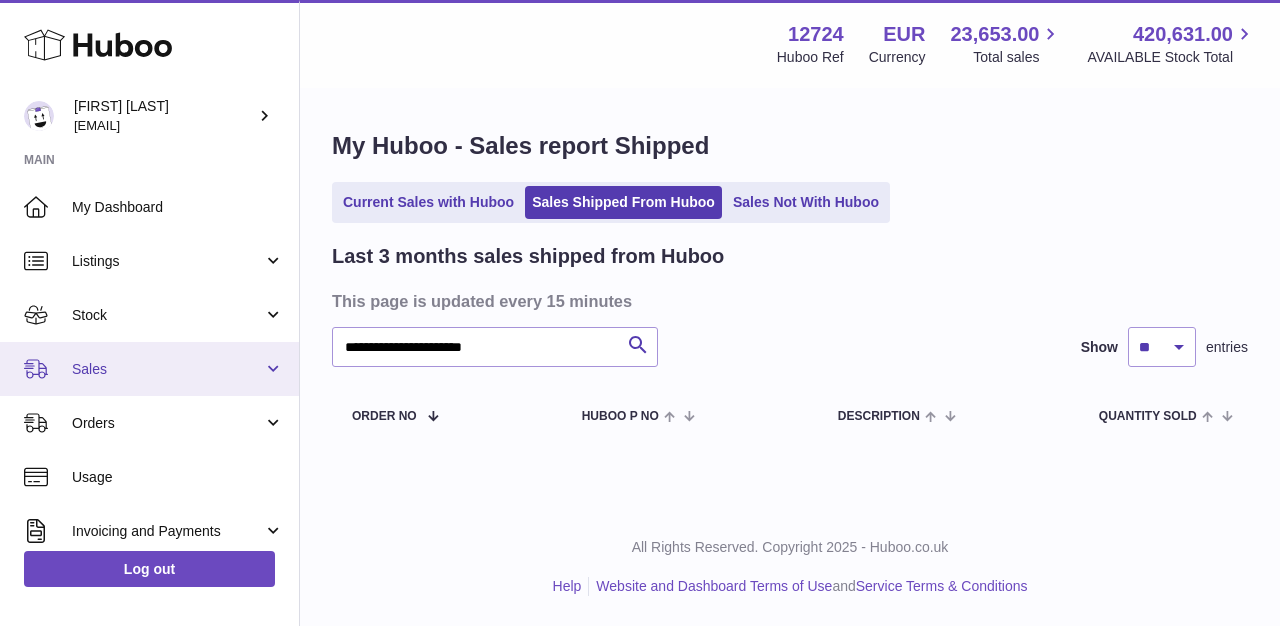 click on "Sales" at bounding box center (167, 369) 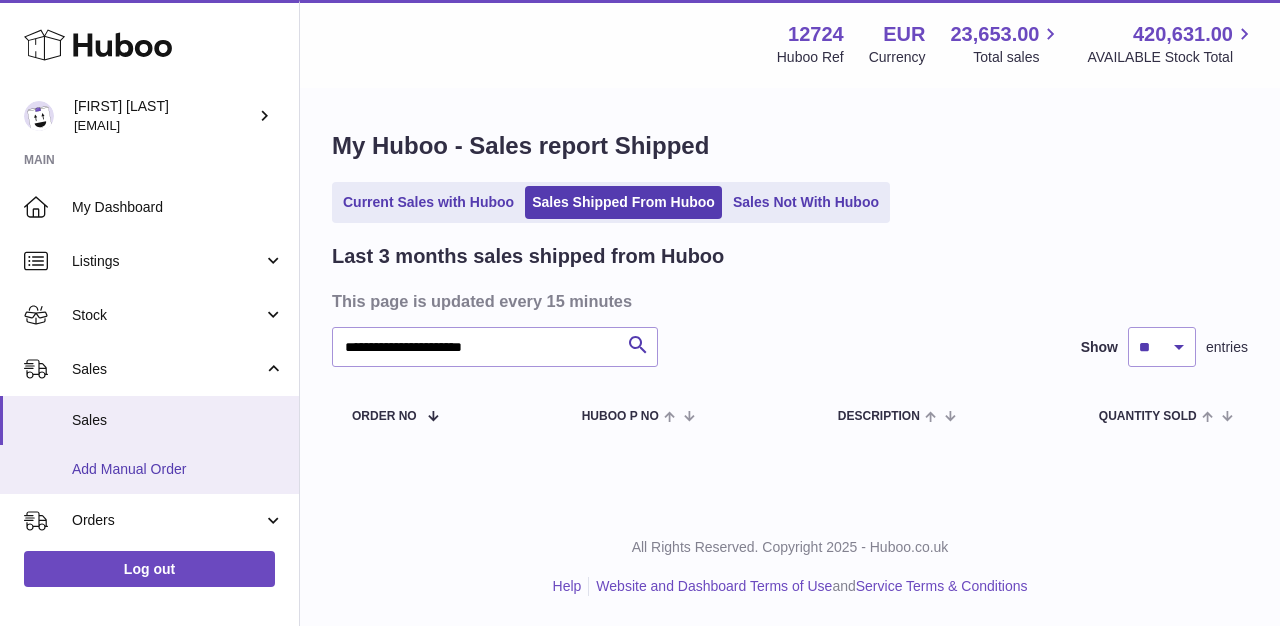 click on "Add Manual Order" at bounding box center [149, 469] 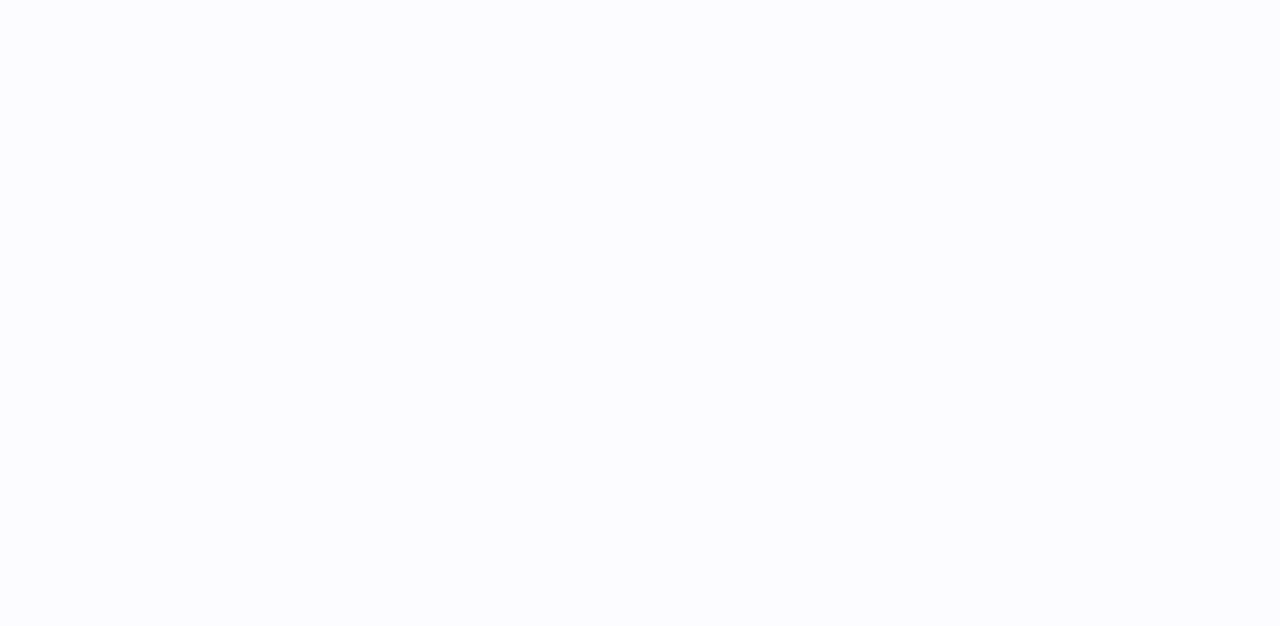 scroll, scrollTop: 0, scrollLeft: 0, axis: both 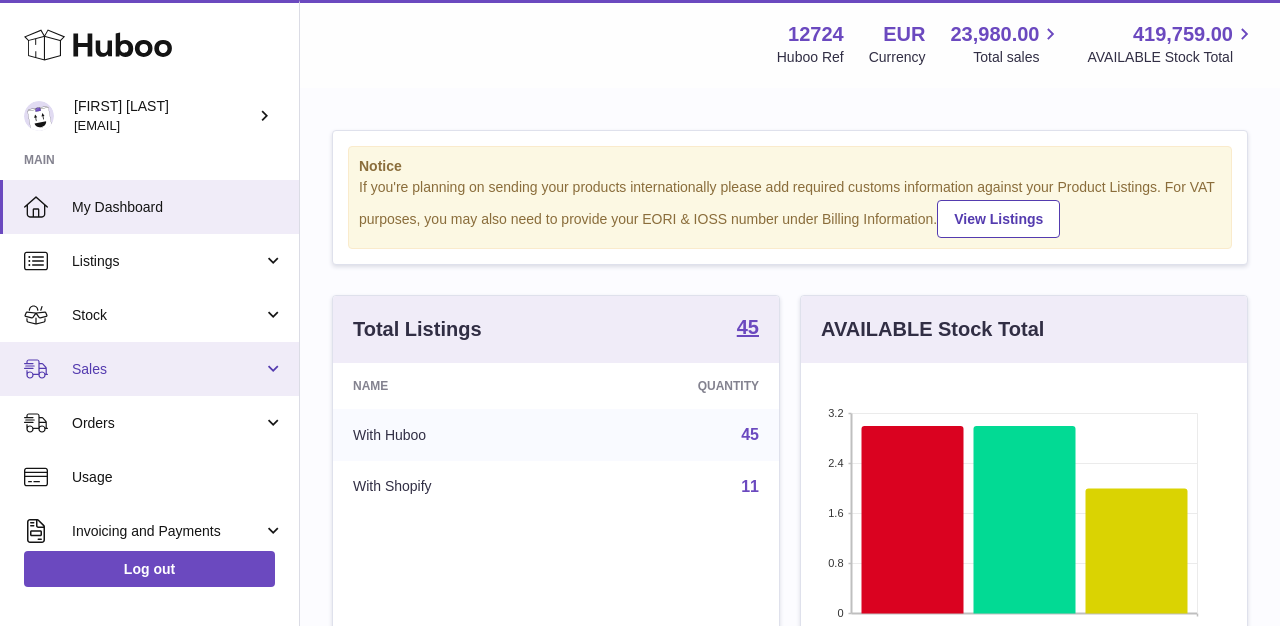 click on "Sales" at bounding box center [167, 369] 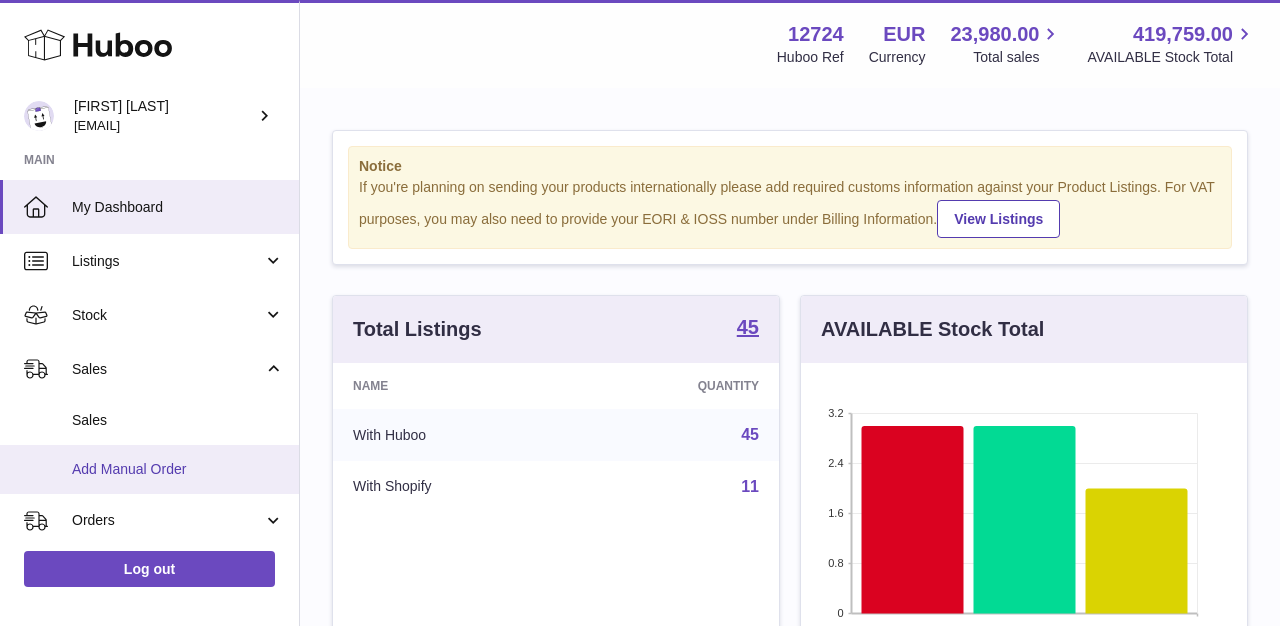 click on "Add Manual Order" at bounding box center [178, 469] 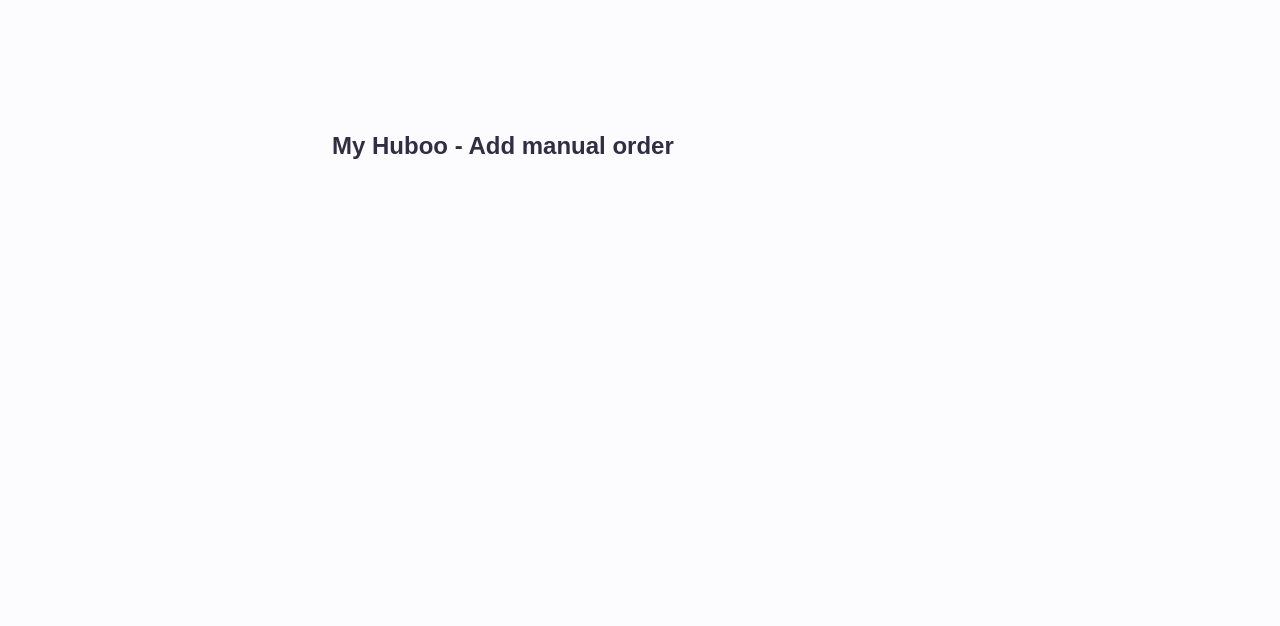 scroll, scrollTop: 0, scrollLeft: 0, axis: both 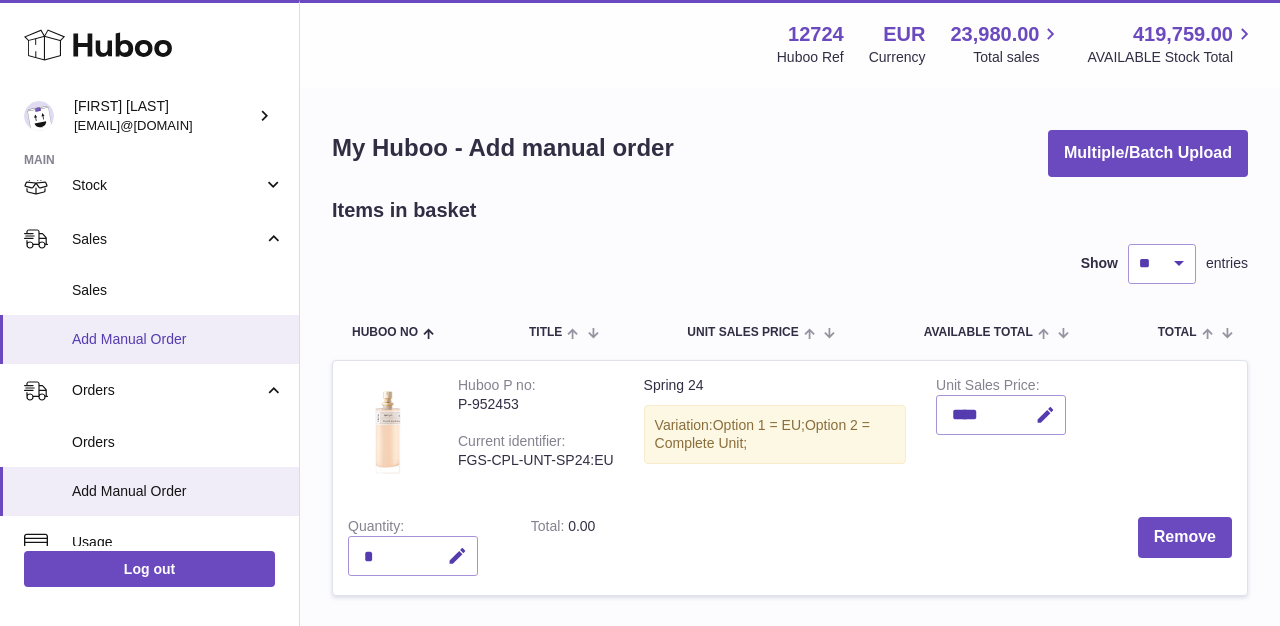 click on "Add Manual Order" at bounding box center (178, 339) 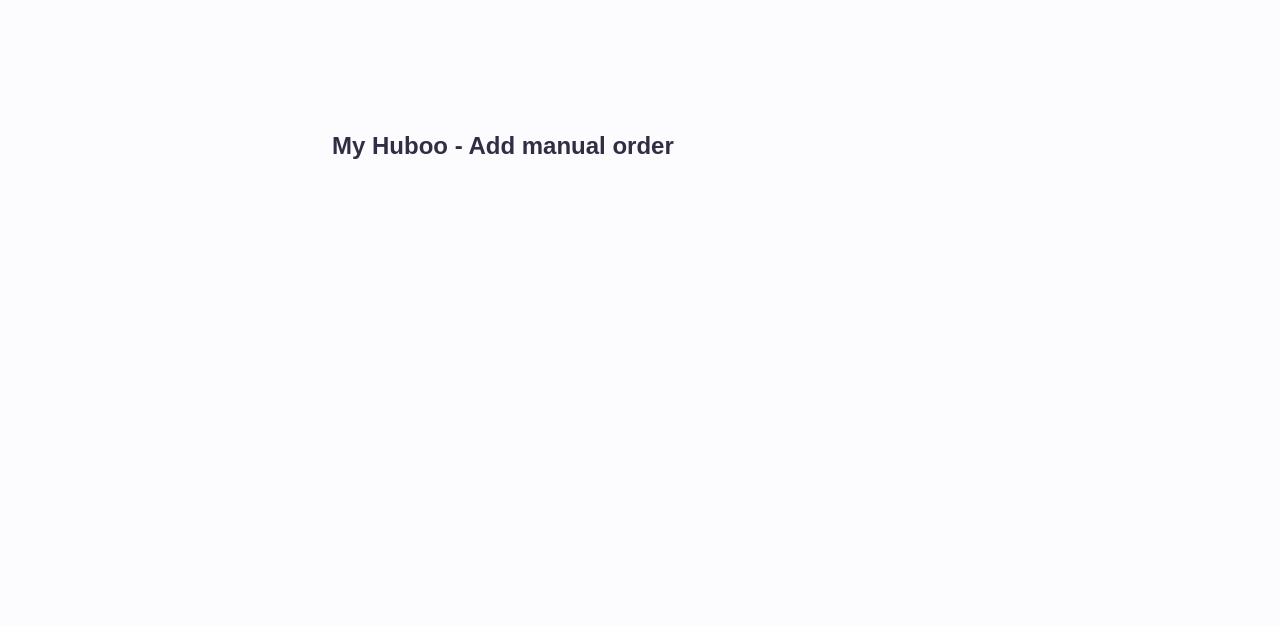 scroll, scrollTop: 0, scrollLeft: 0, axis: both 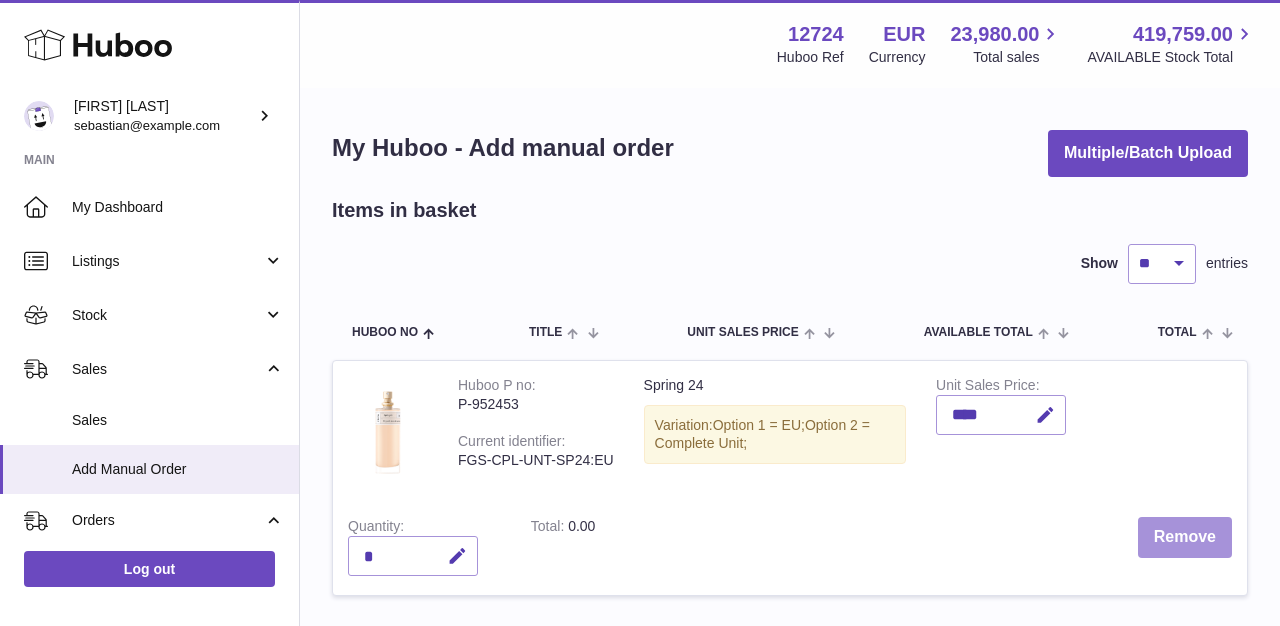click on "Remove" at bounding box center (1185, 537) 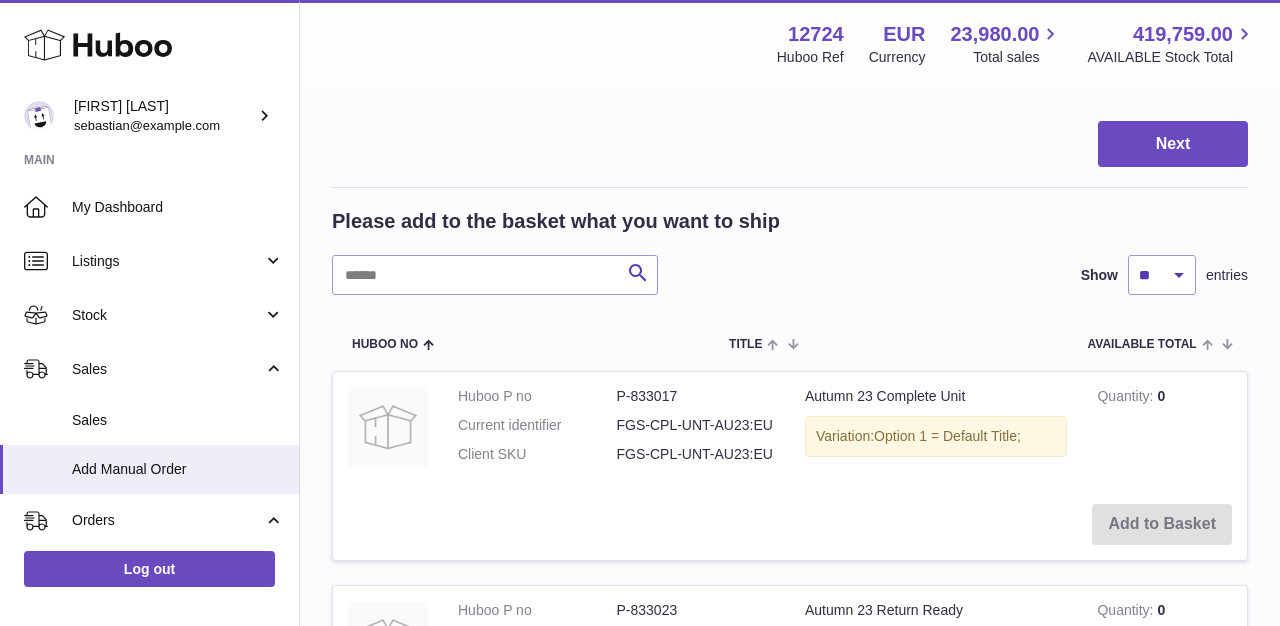 scroll, scrollTop: 258, scrollLeft: 0, axis: vertical 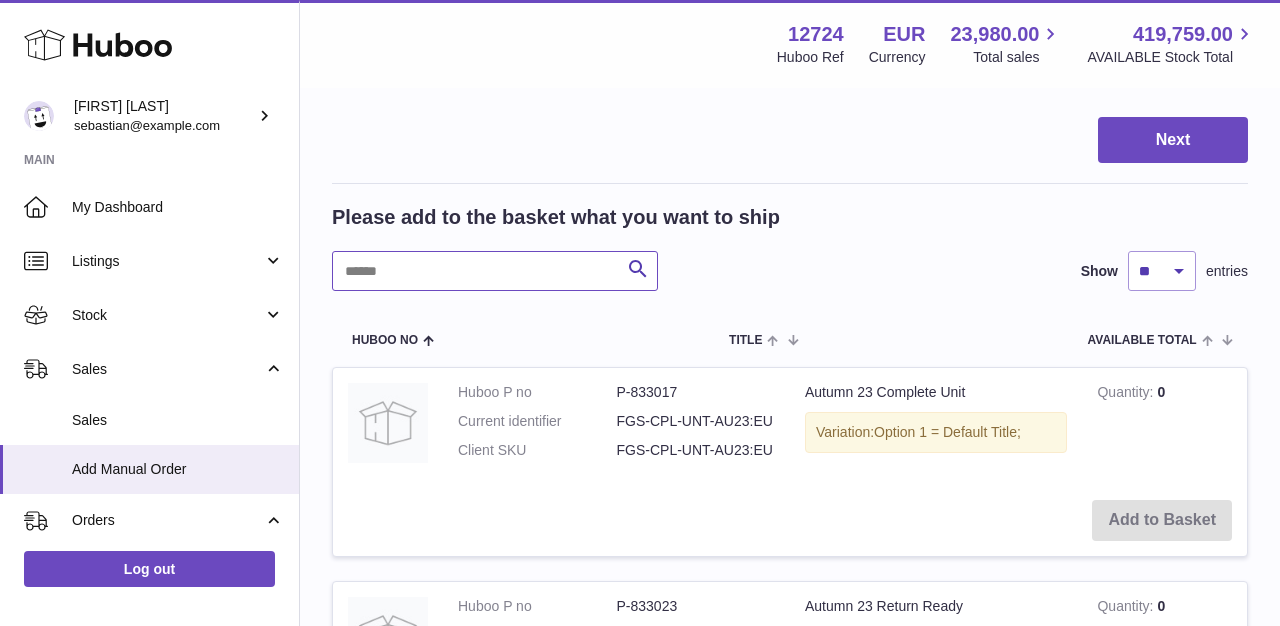 click at bounding box center (495, 271) 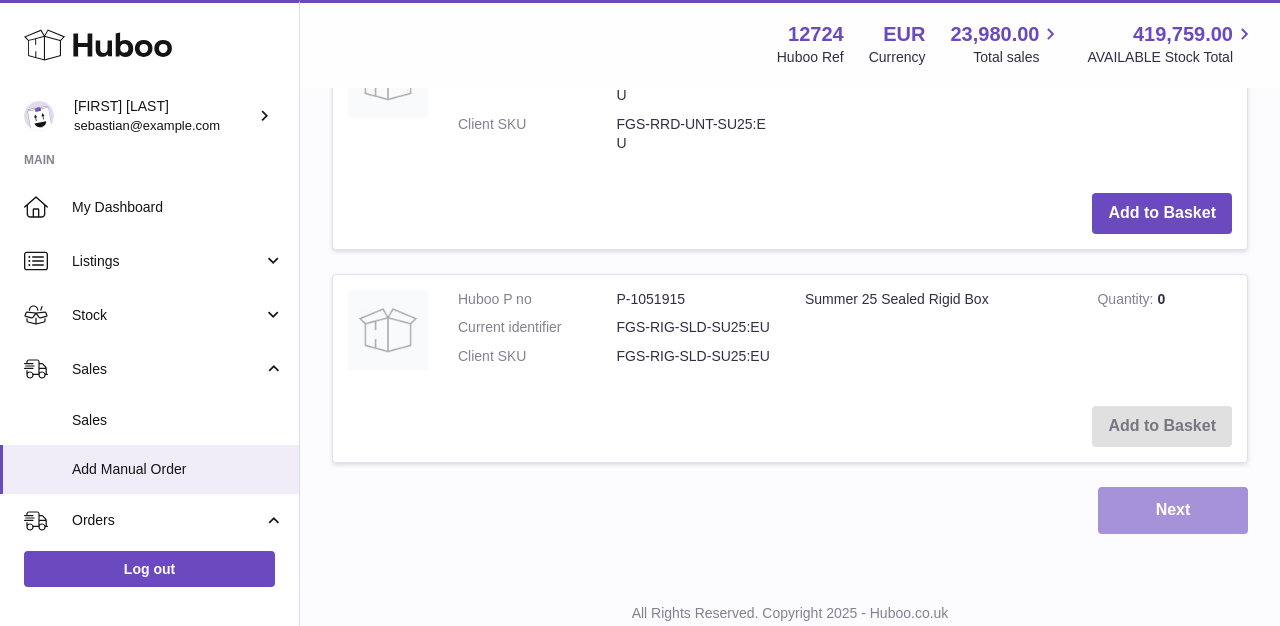 scroll, scrollTop: 615, scrollLeft: 0, axis: vertical 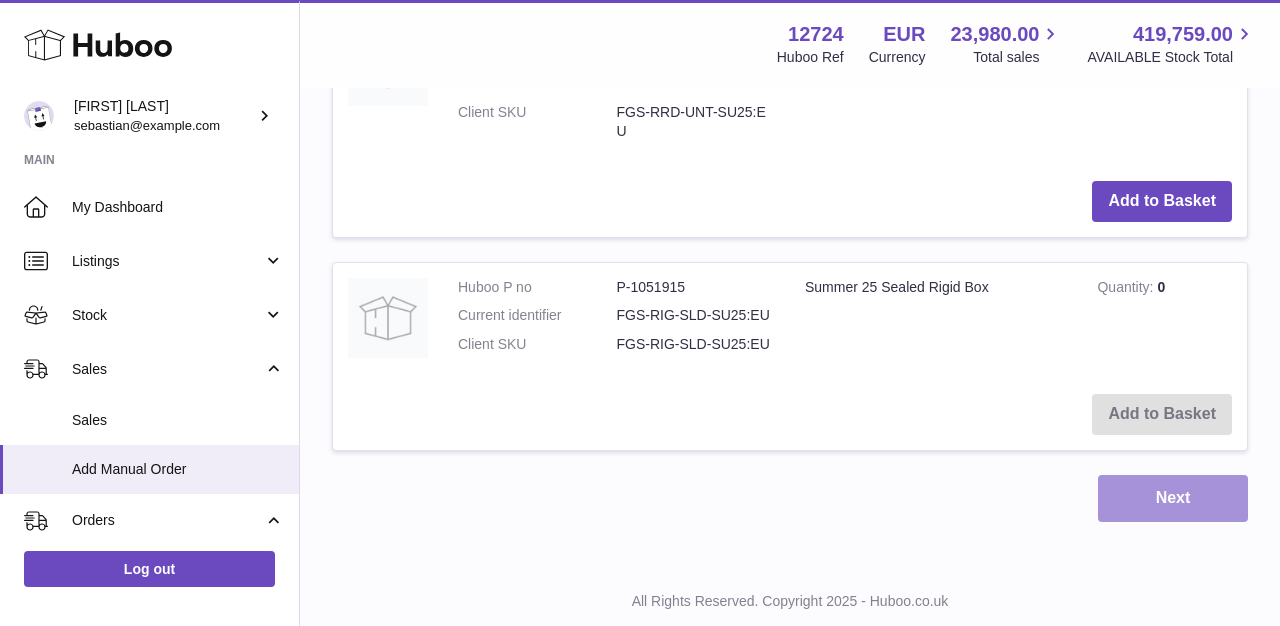 type on "*********" 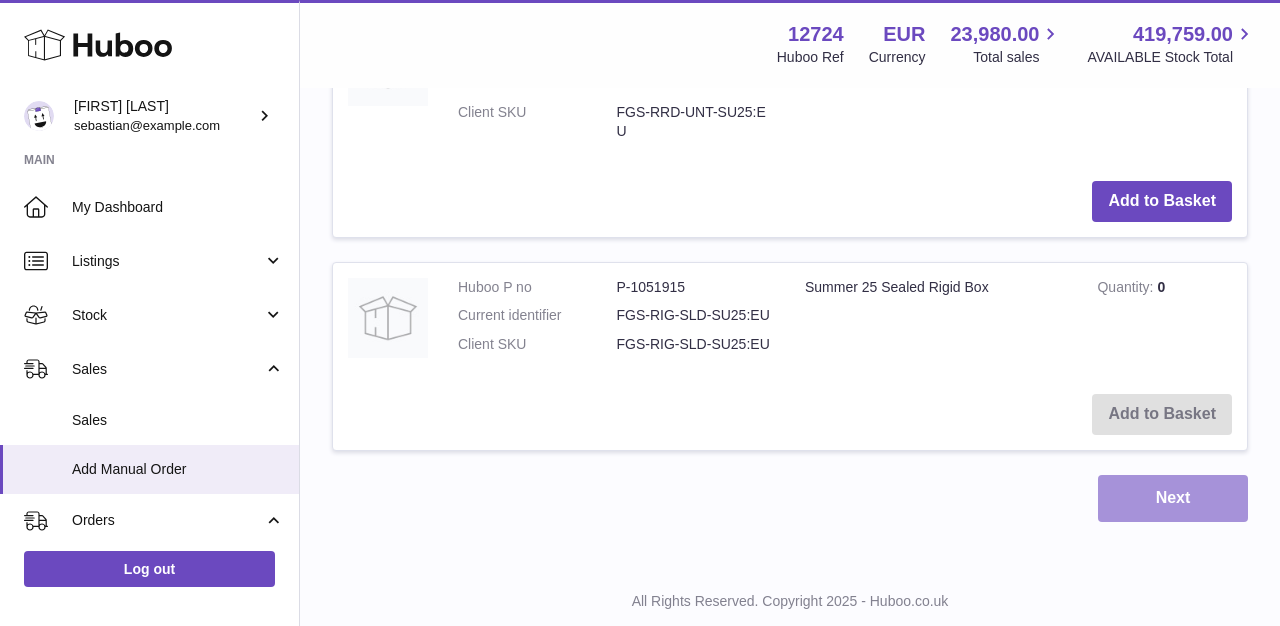 click on "Next" at bounding box center [1173, 498] 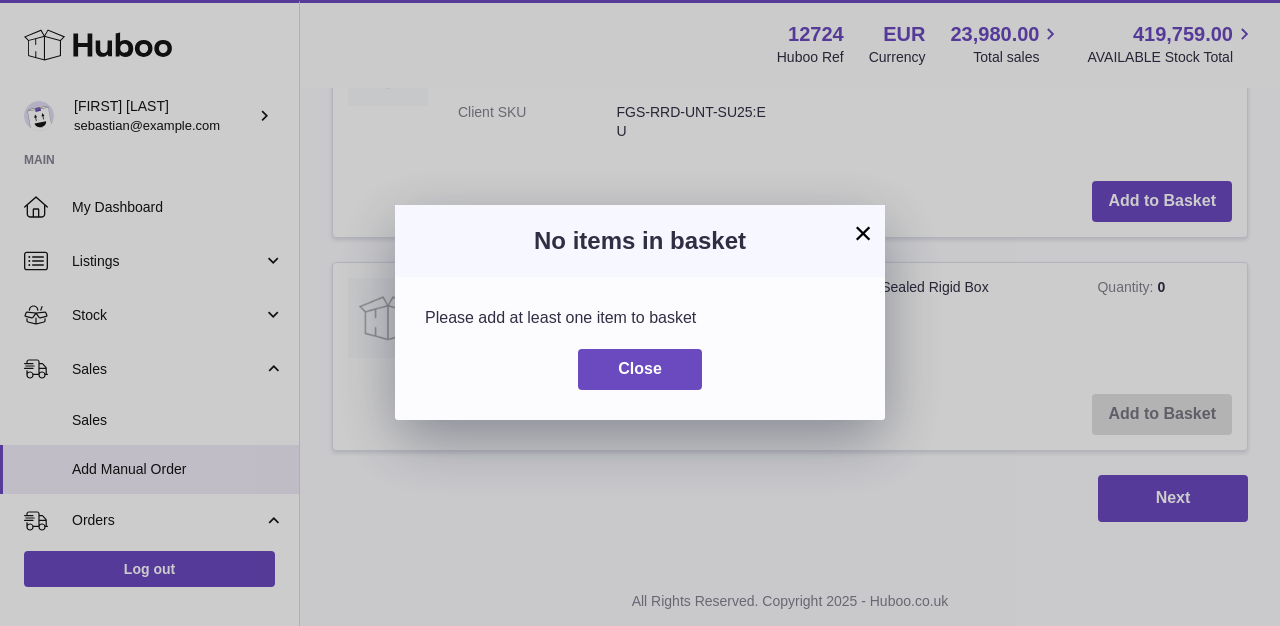 click on "×" at bounding box center (863, 233) 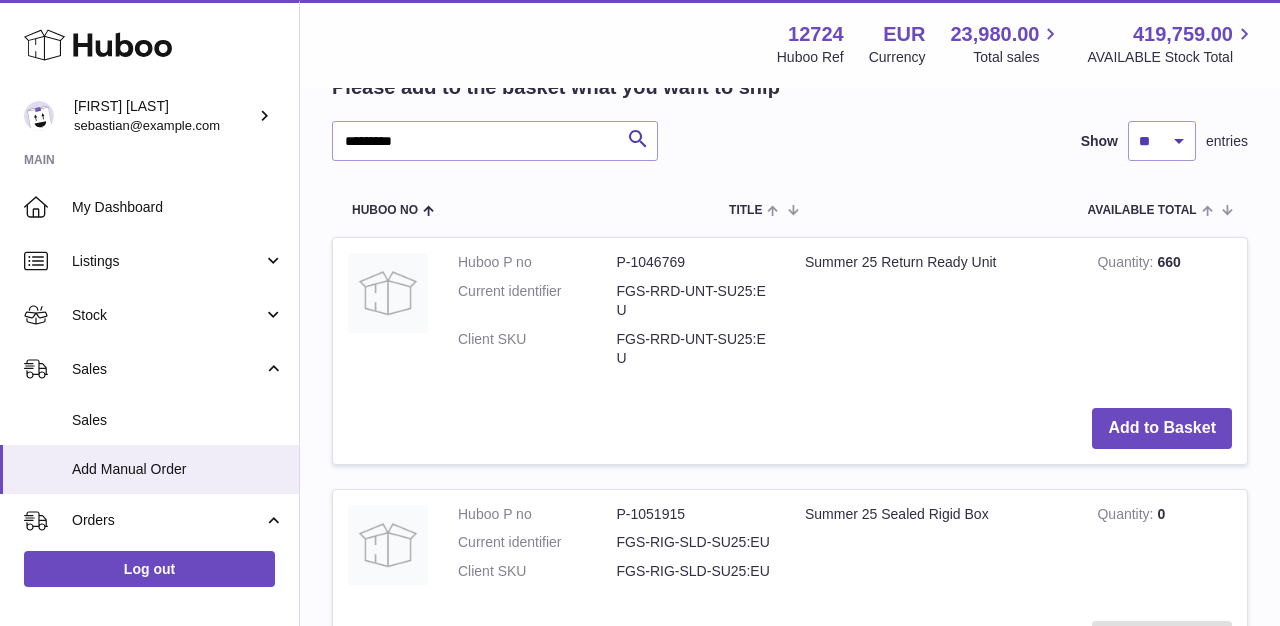 scroll, scrollTop: 339, scrollLeft: 0, axis: vertical 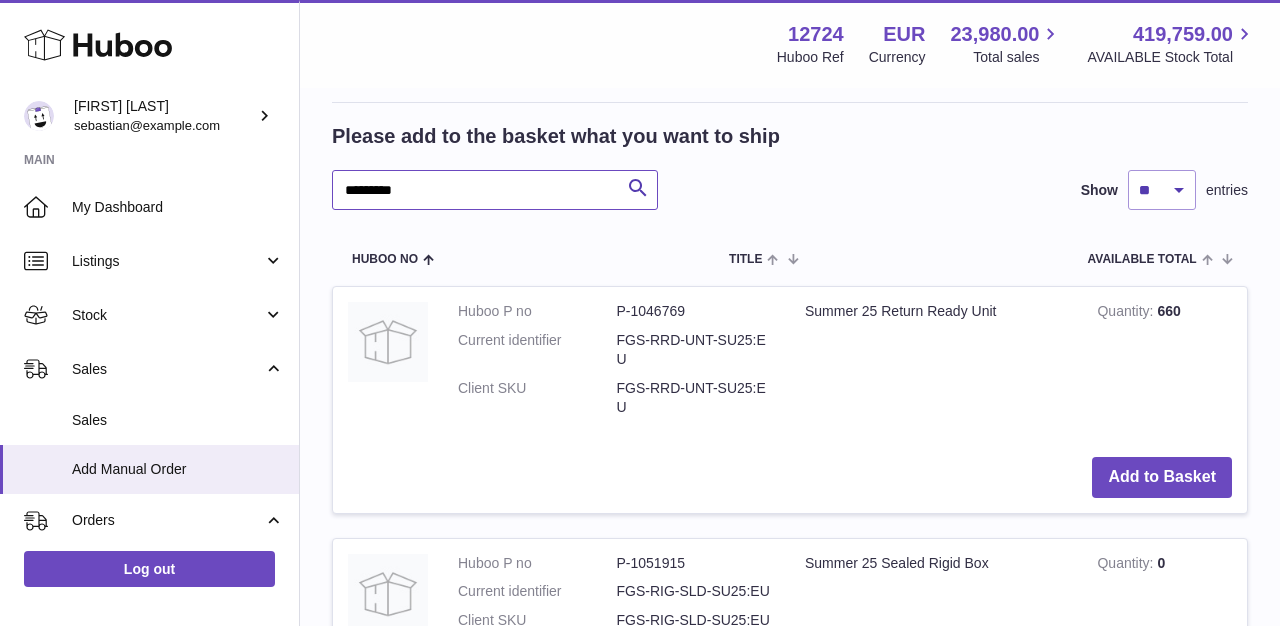 drag, startPoint x: 468, startPoint y: 190, endPoint x: 336, endPoint y: 176, distance: 132.74034 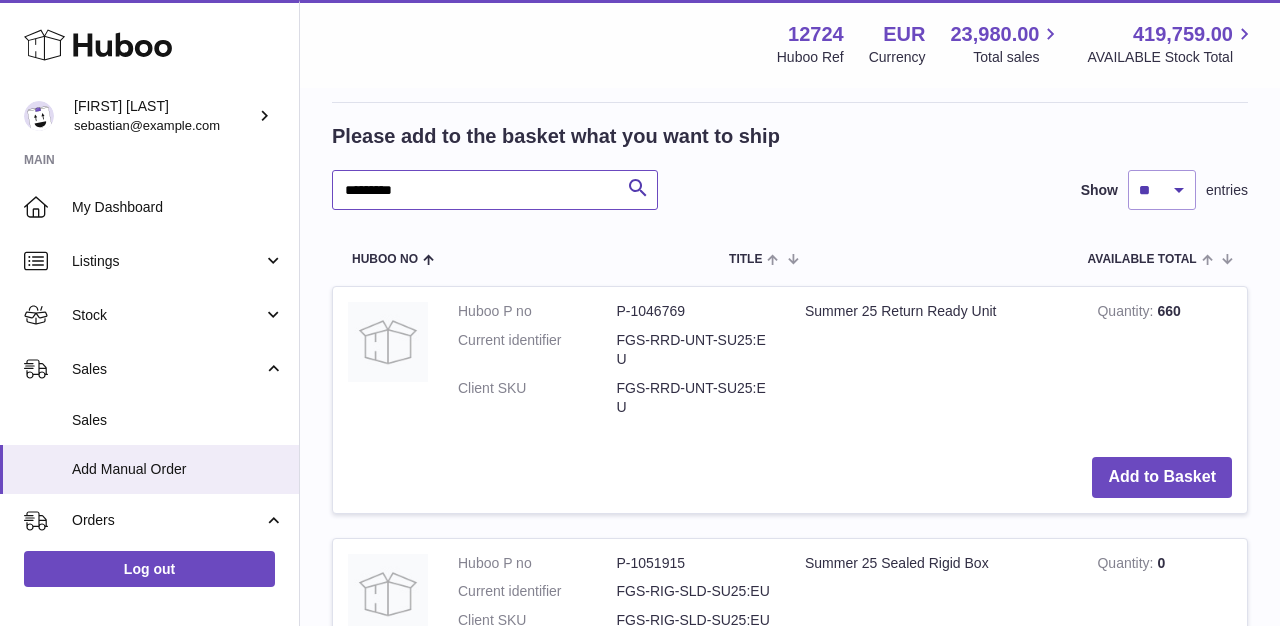 click on "*********" at bounding box center (495, 190) 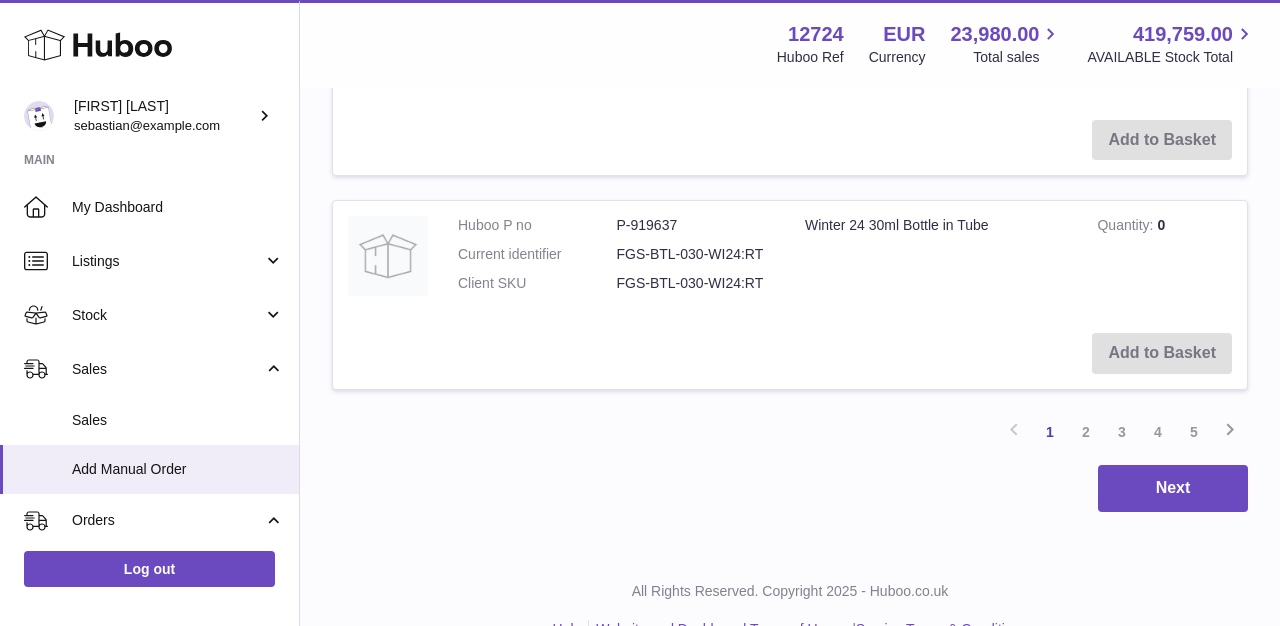 scroll, scrollTop: 2634, scrollLeft: 0, axis: vertical 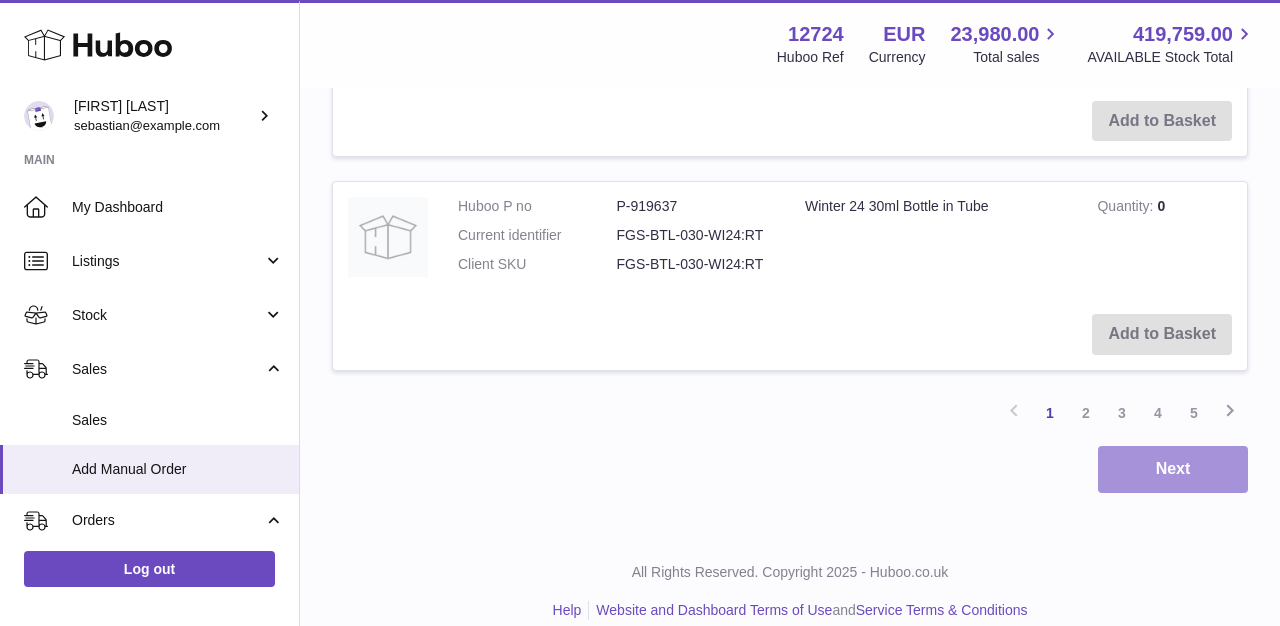 type 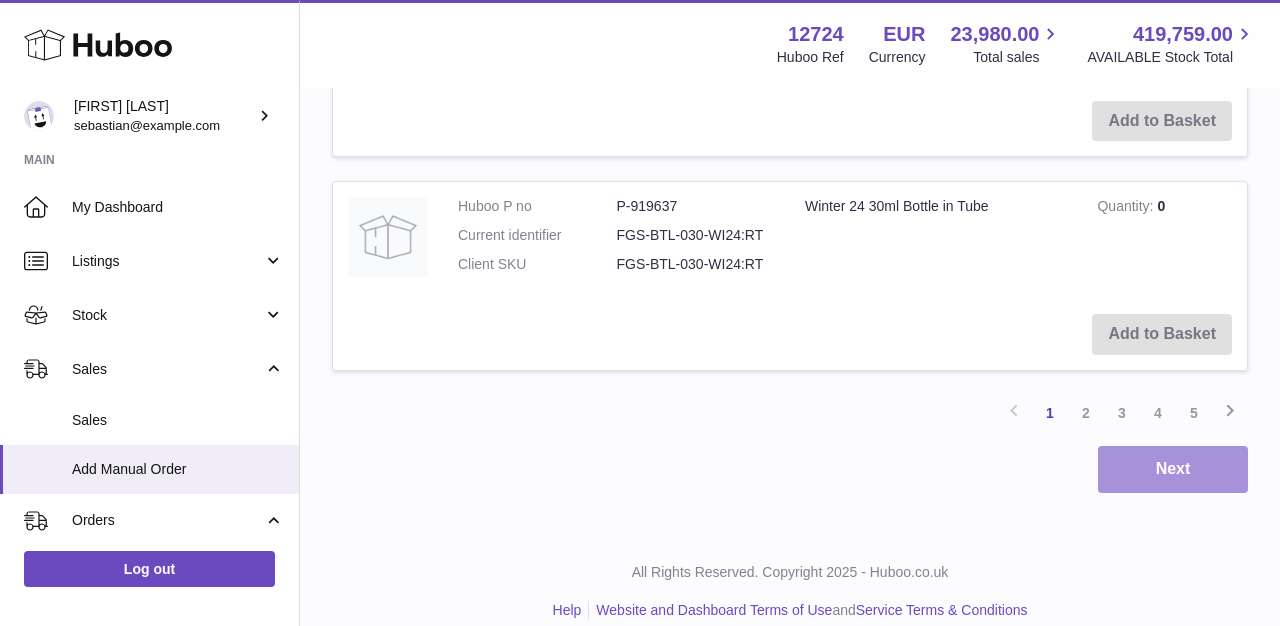 click on "Next" at bounding box center [1173, 469] 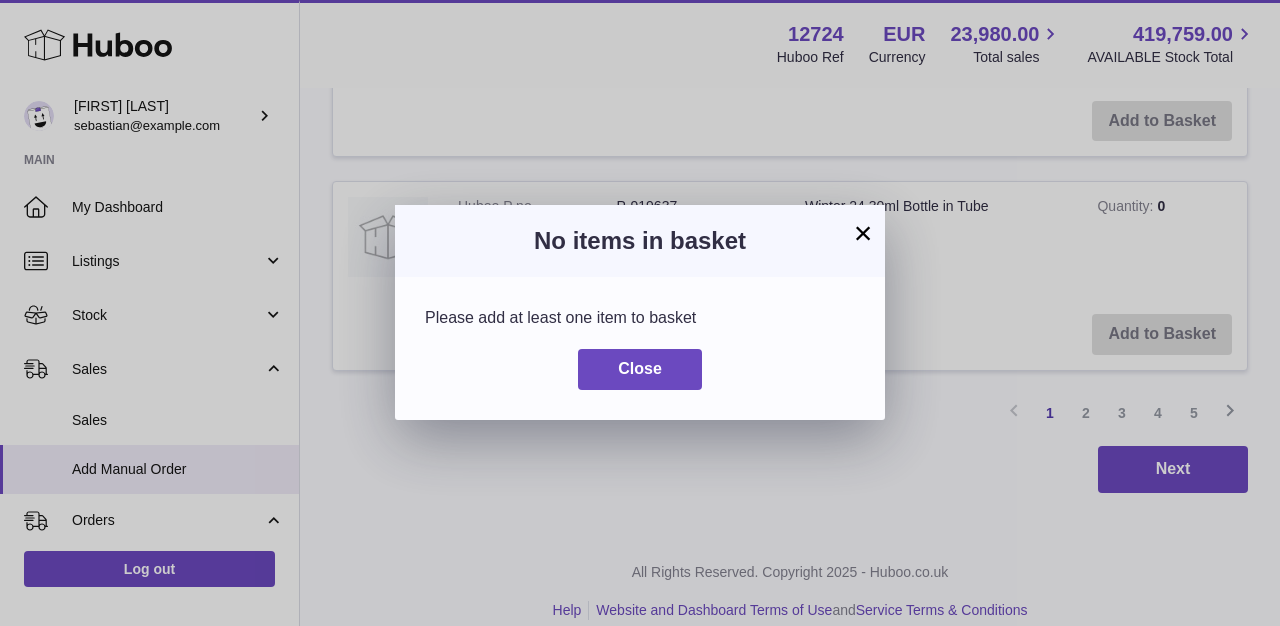 click on "×" at bounding box center (863, 233) 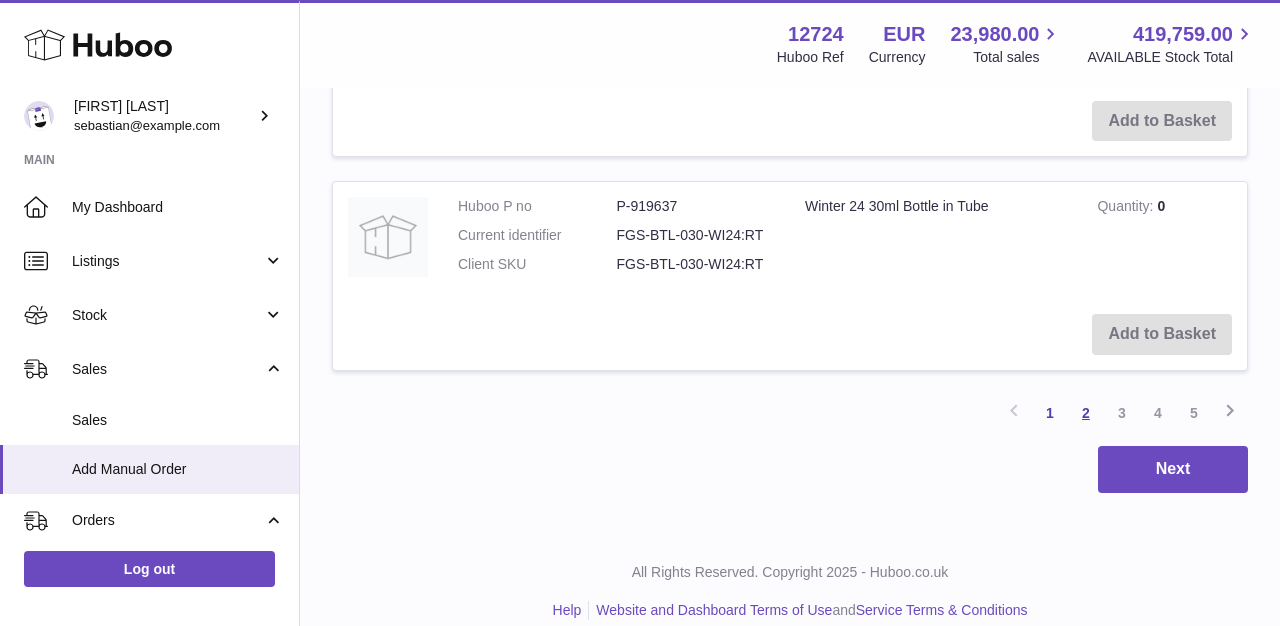 click on "2" at bounding box center (1086, 413) 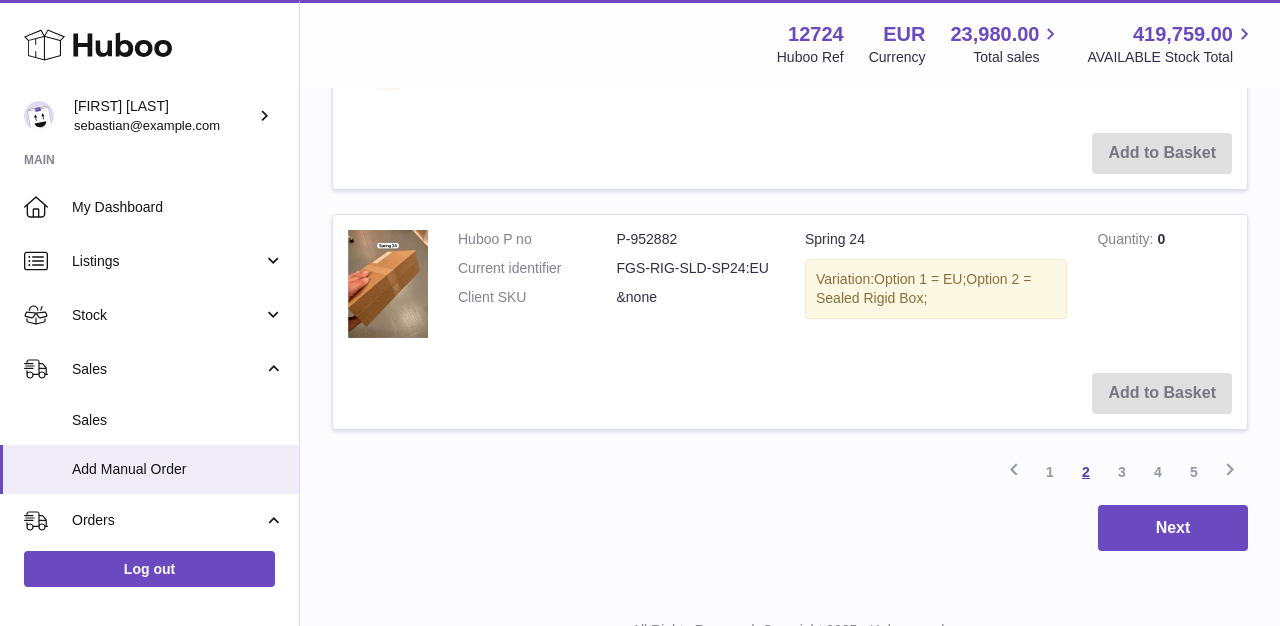 scroll, scrollTop: 2435, scrollLeft: 0, axis: vertical 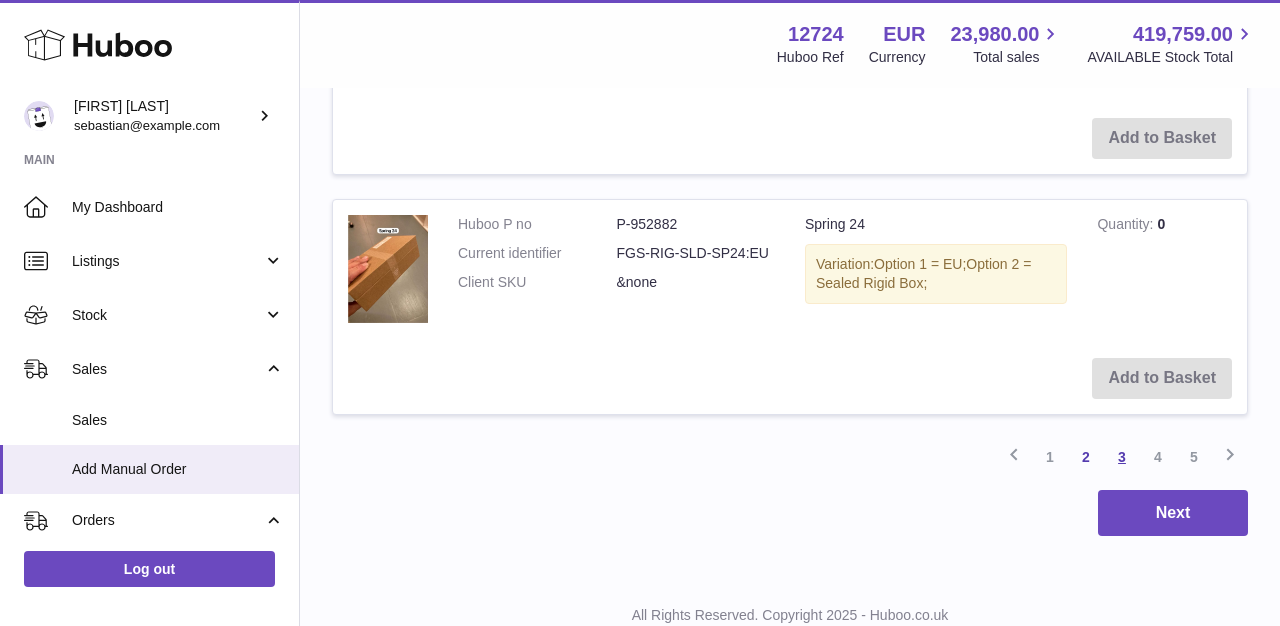 click on "3" at bounding box center (1122, 457) 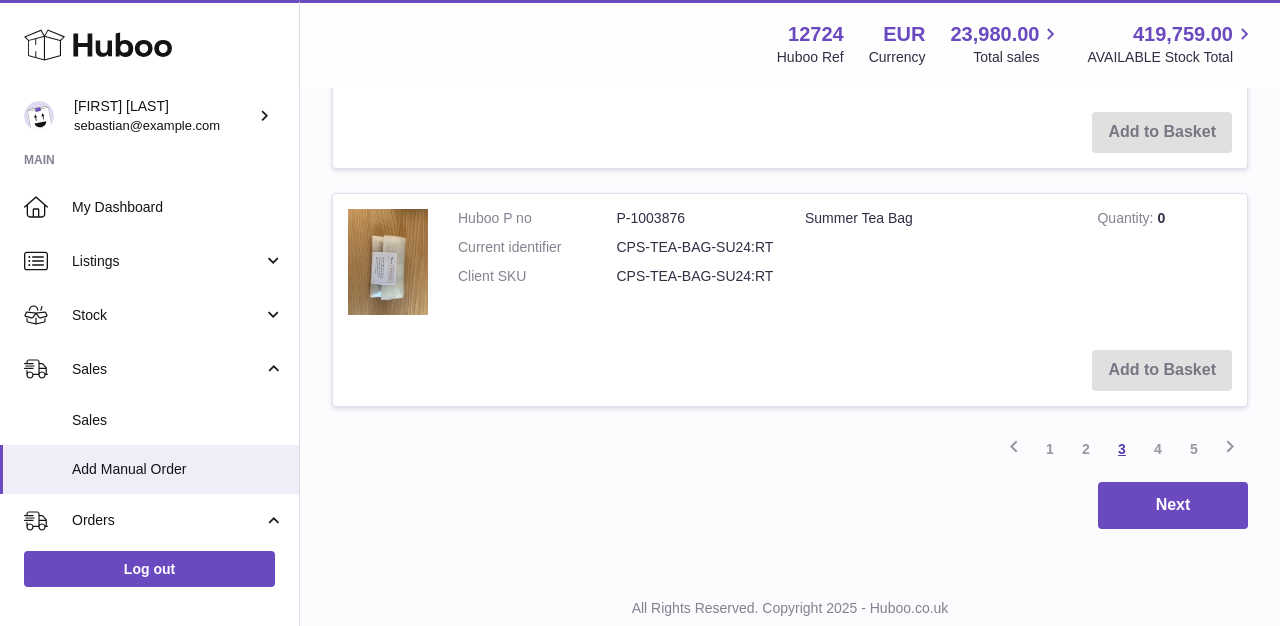 scroll, scrollTop: 2771, scrollLeft: 0, axis: vertical 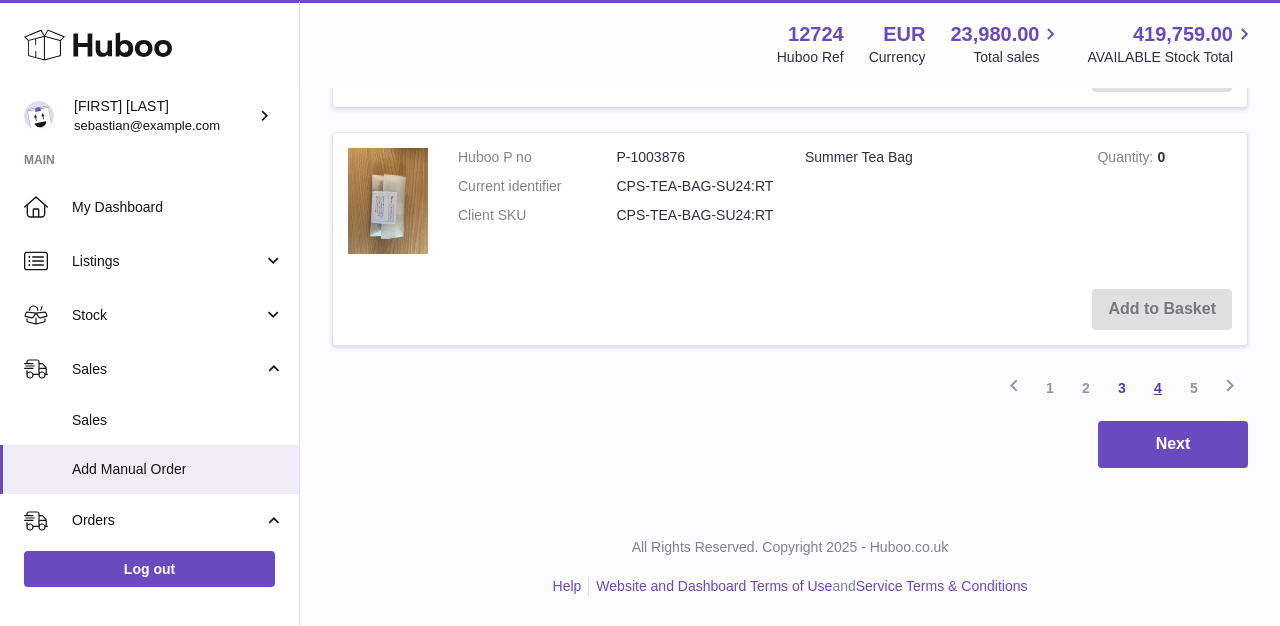 click on "4" at bounding box center (1158, 388) 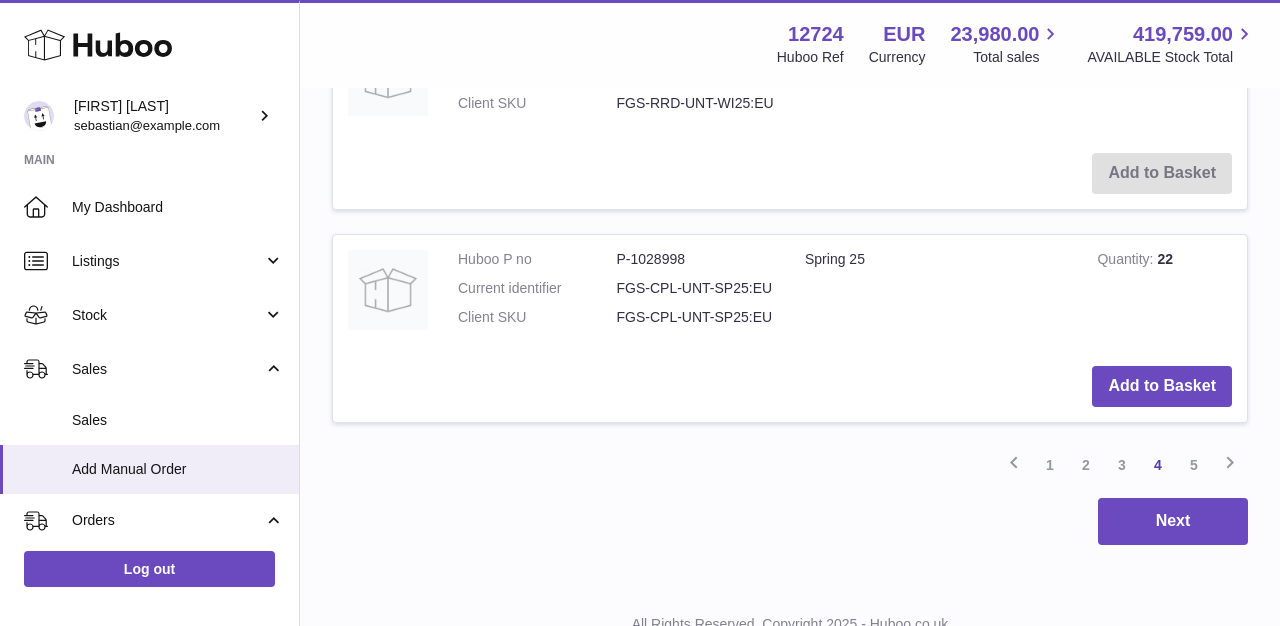 scroll, scrollTop: 2453, scrollLeft: 0, axis: vertical 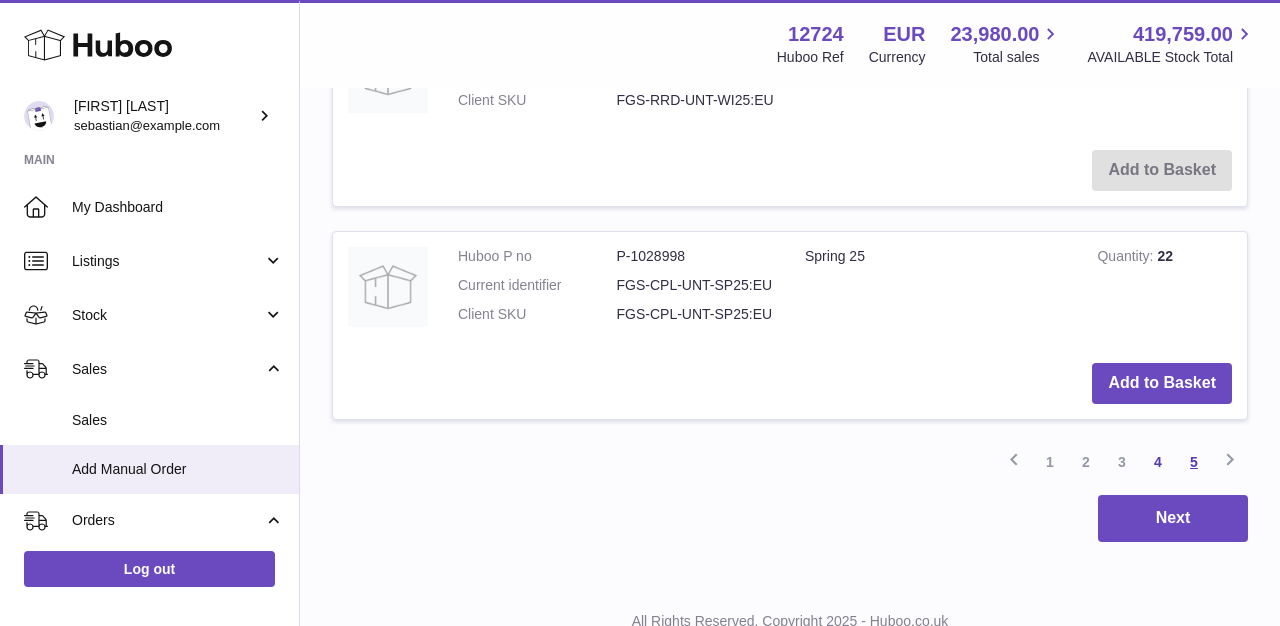 click on "5" at bounding box center (1194, 462) 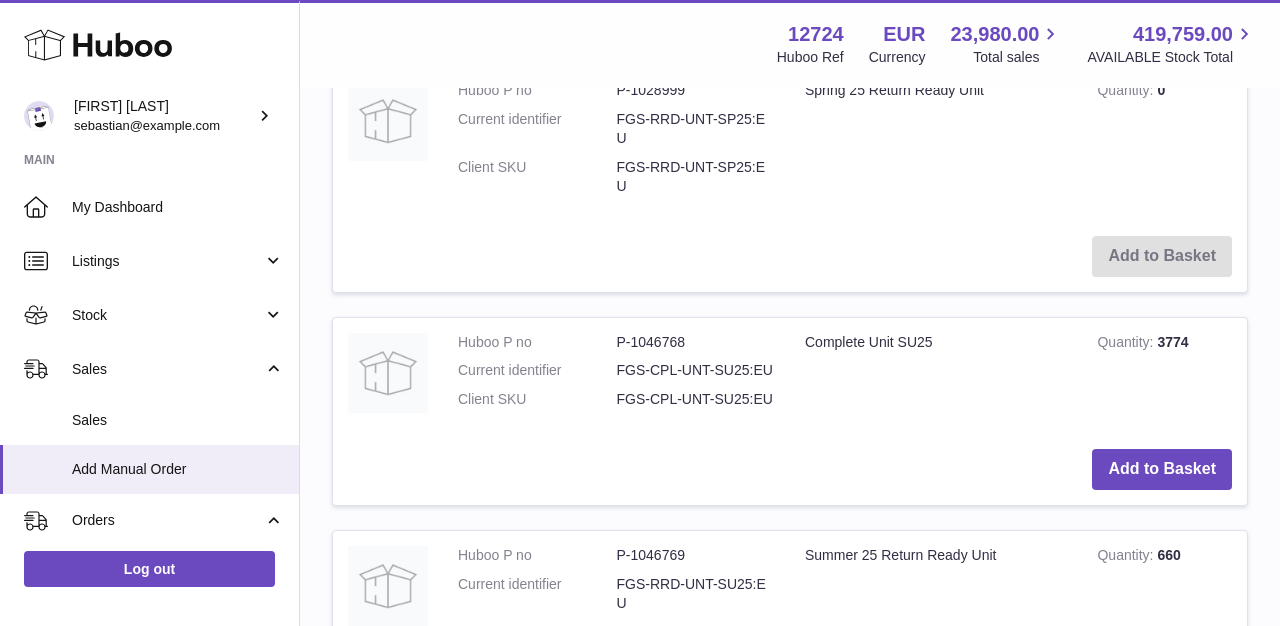 scroll, scrollTop: 616, scrollLeft: 0, axis: vertical 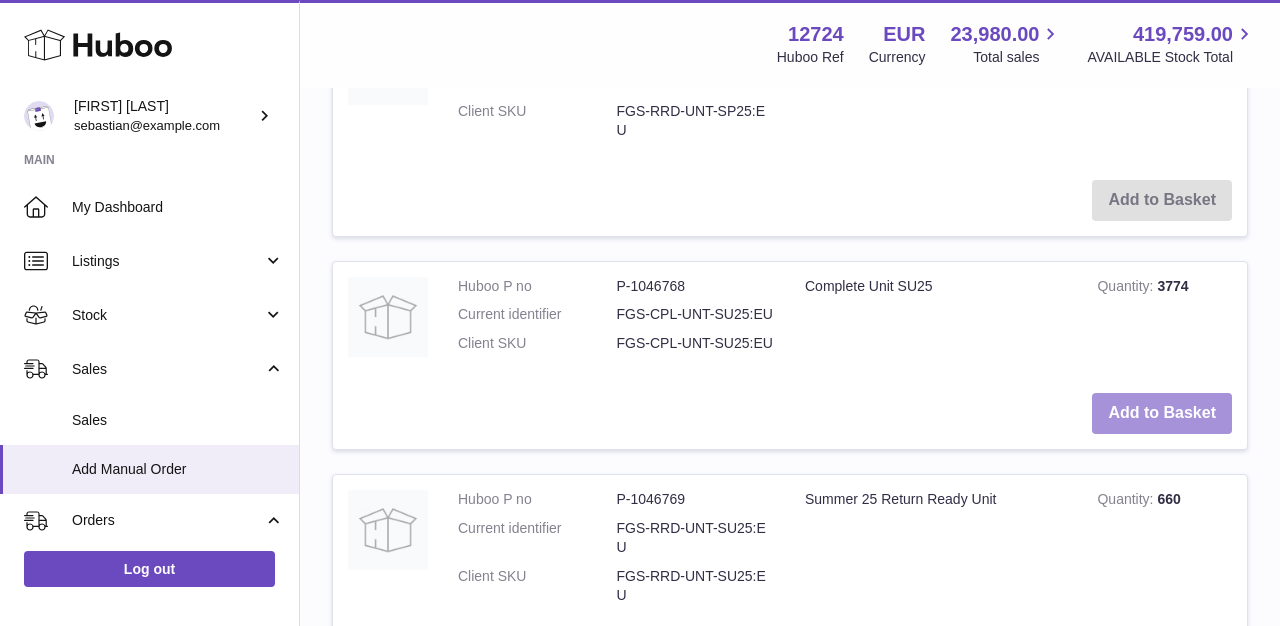 click on "Add to Basket" at bounding box center [1162, 413] 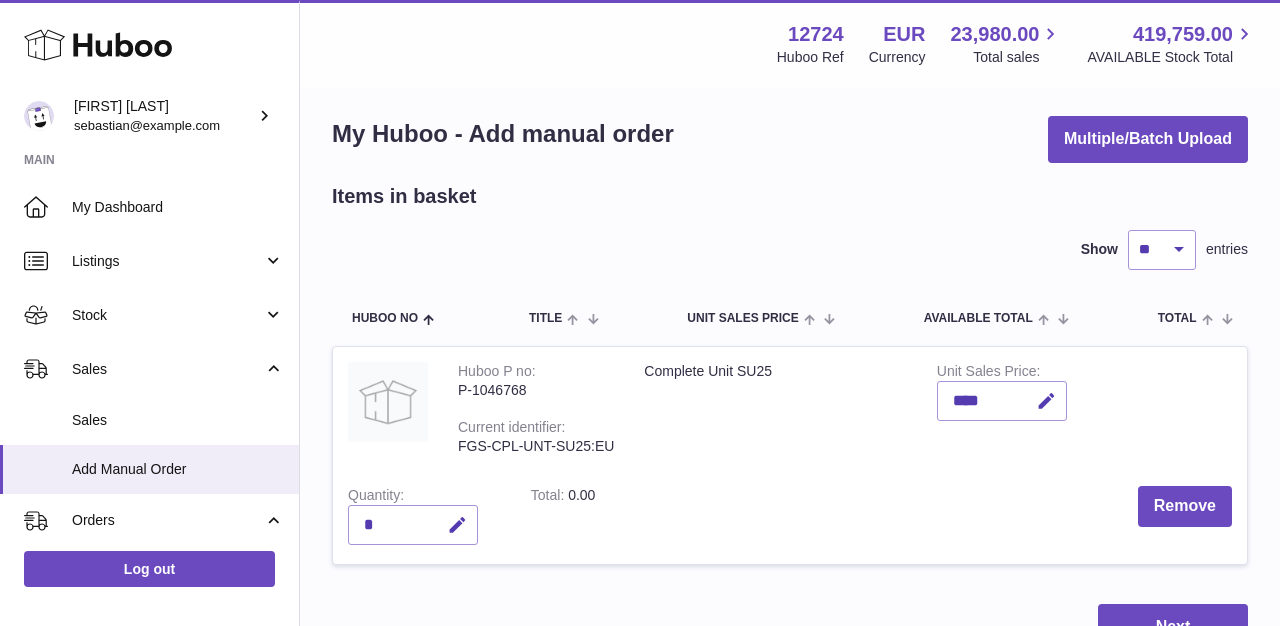 scroll, scrollTop: 94, scrollLeft: 0, axis: vertical 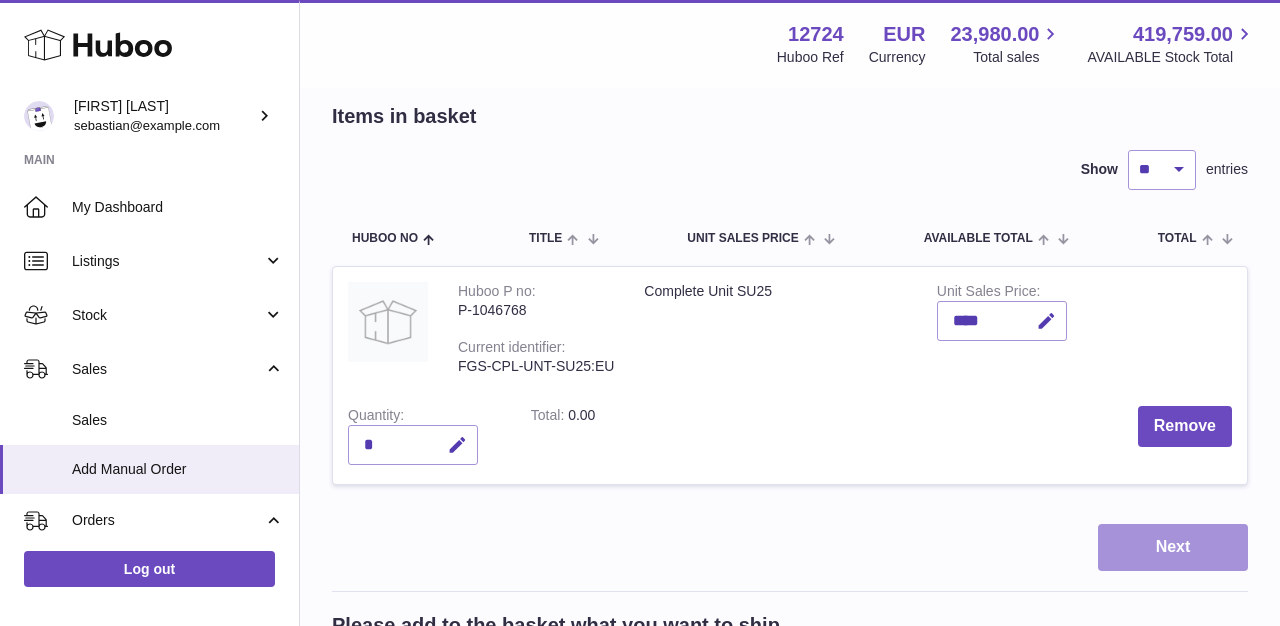 click on "Next" at bounding box center [1173, 547] 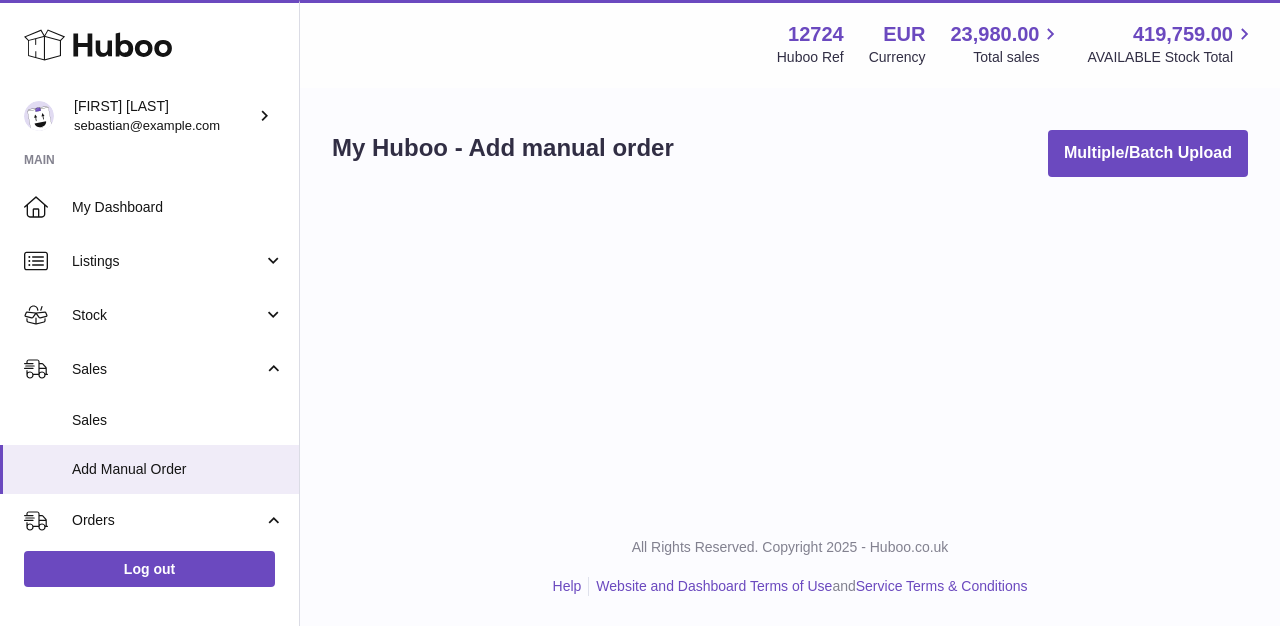 scroll, scrollTop: 0, scrollLeft: 0, axis: both 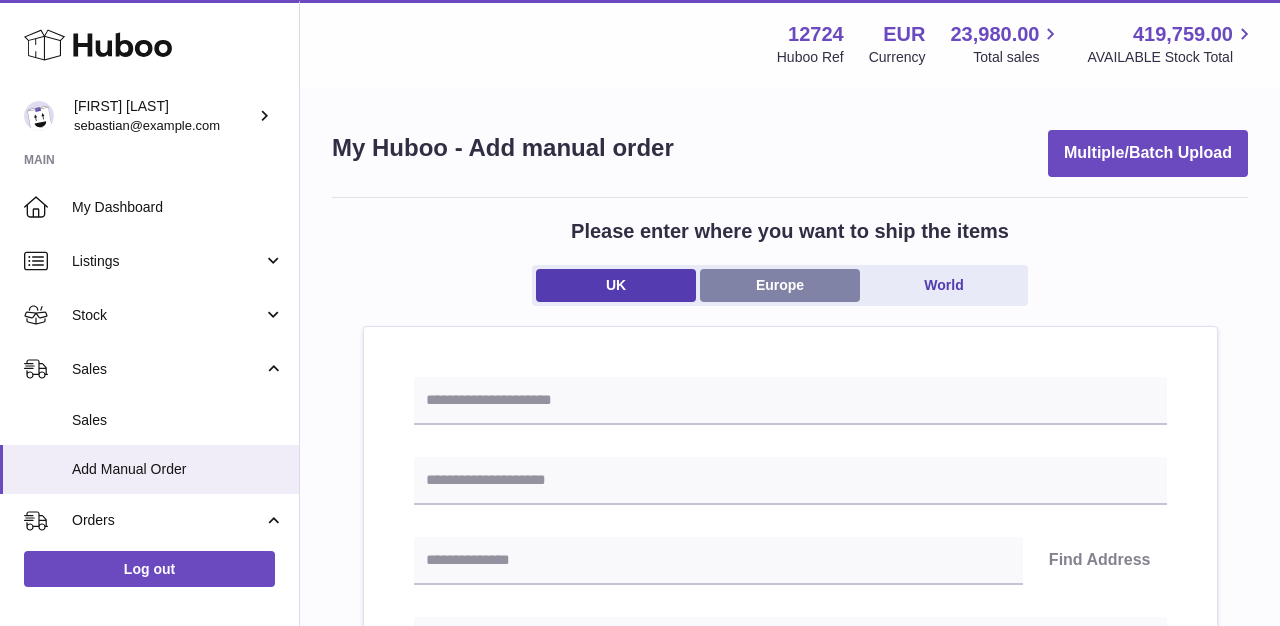 click on "Europe" at bounding box center (780, 285) 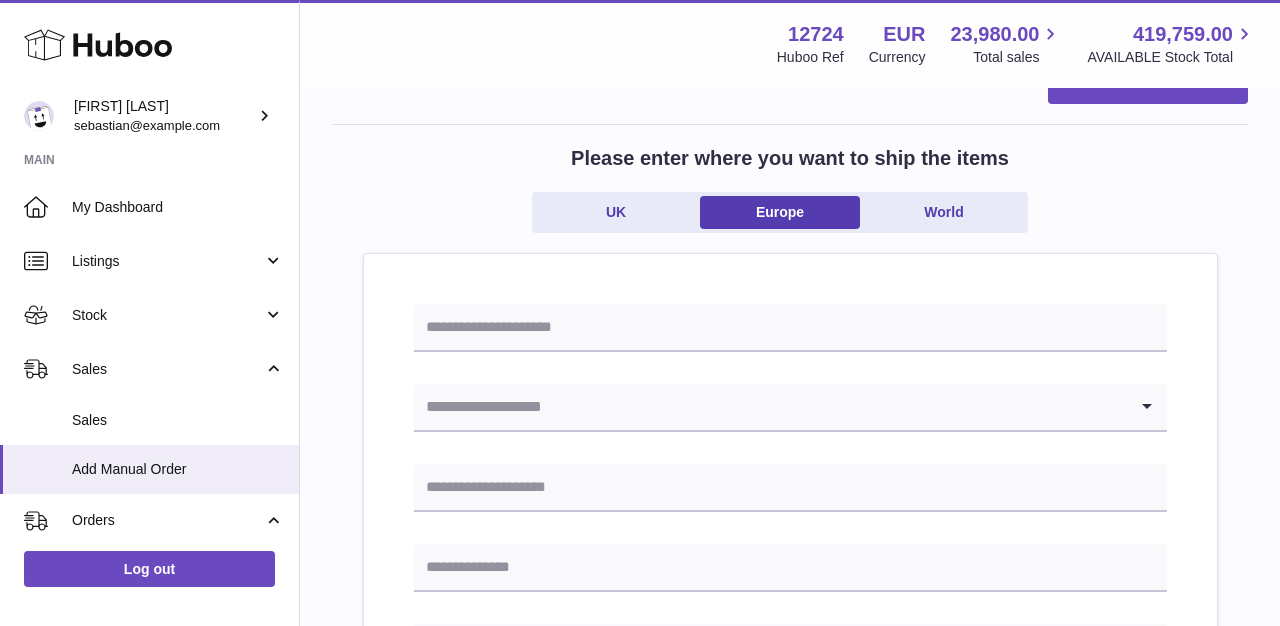 scroll, scrollTop: 74, scrollLeft: 0, axis: vertical 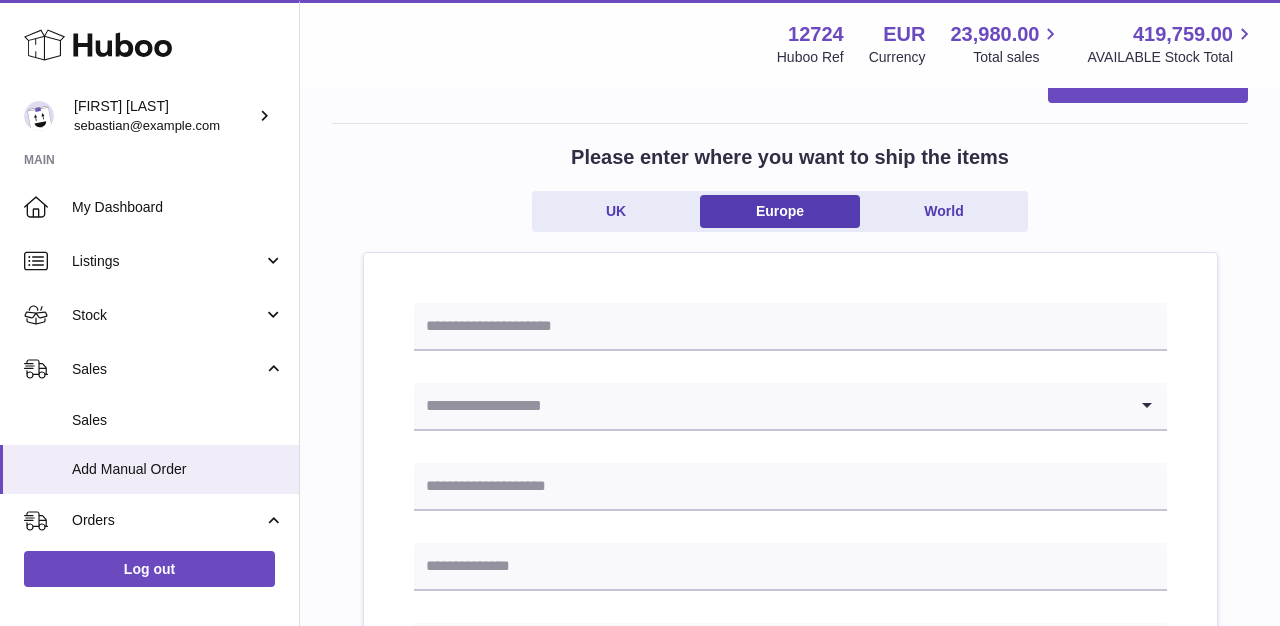 click at bounding box center (770, 406) 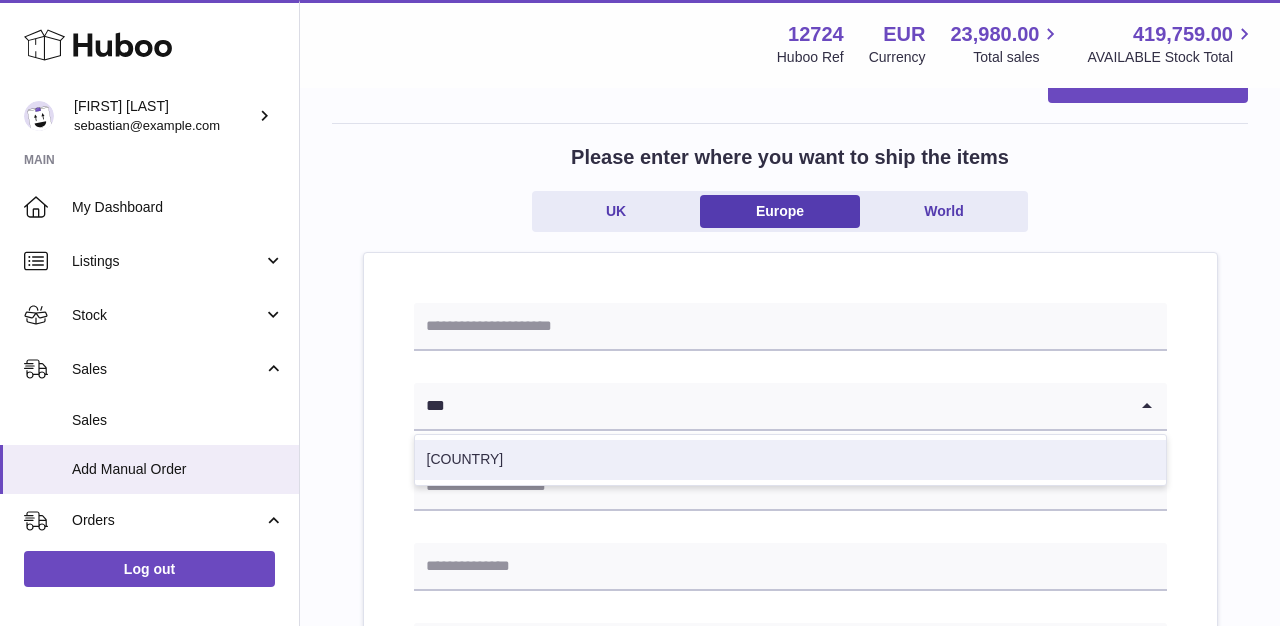 click on "[COUNTRY]" at bounding box center [790, 460] 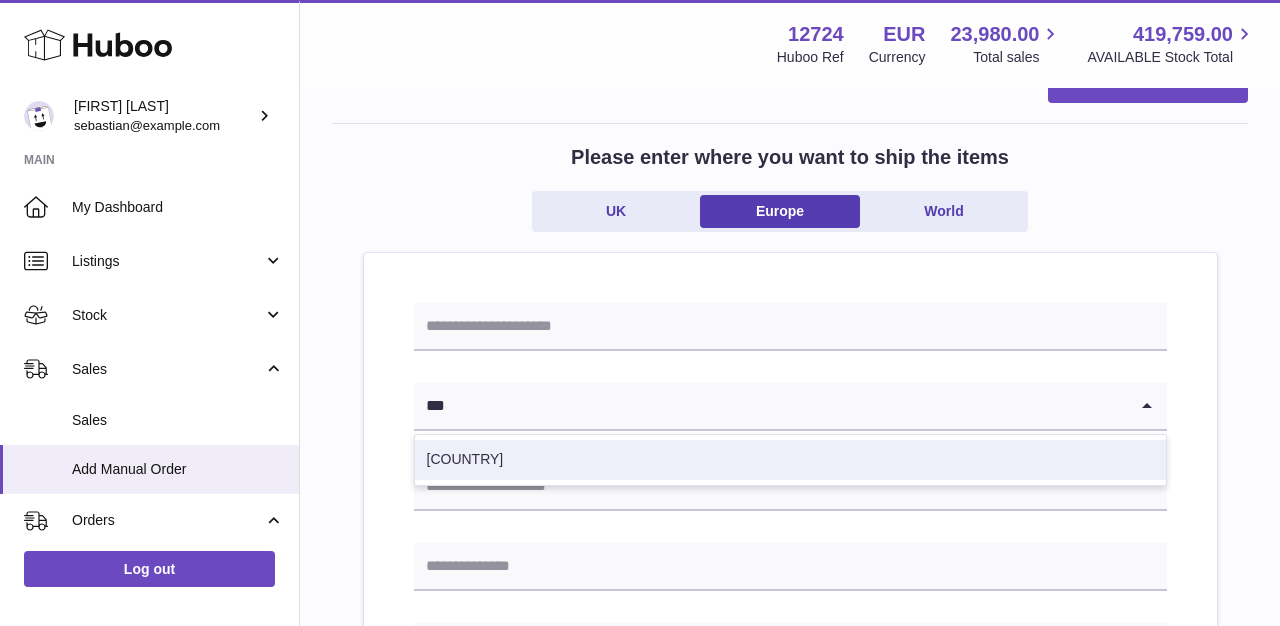 type on "***" 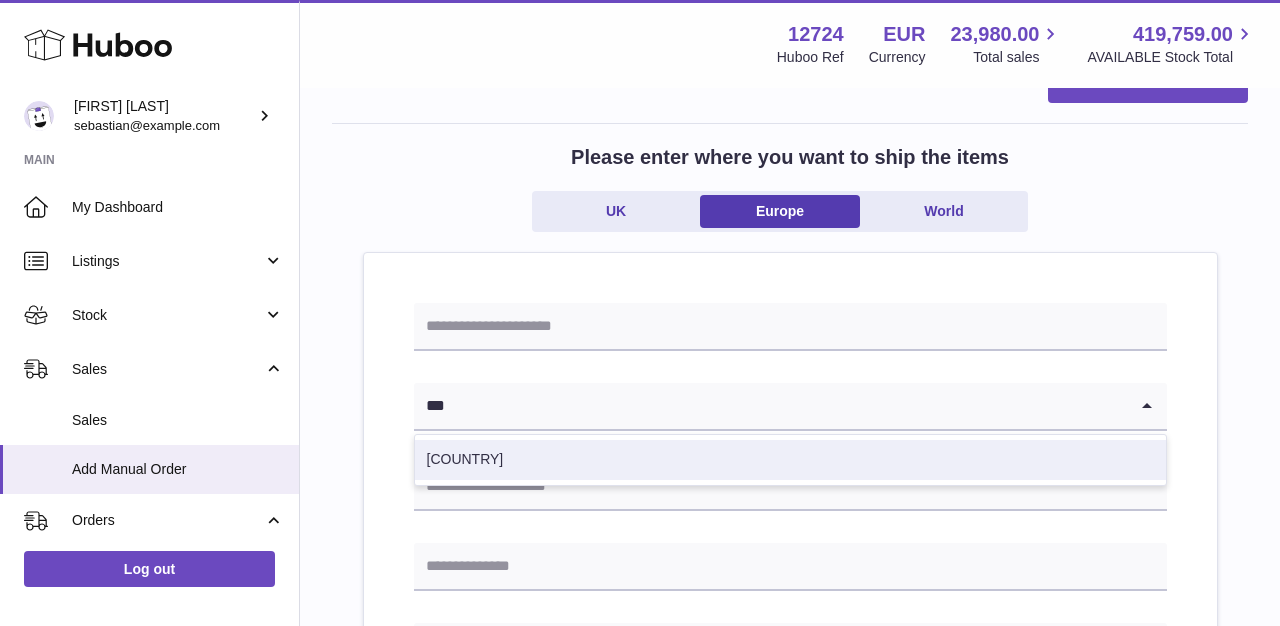 type 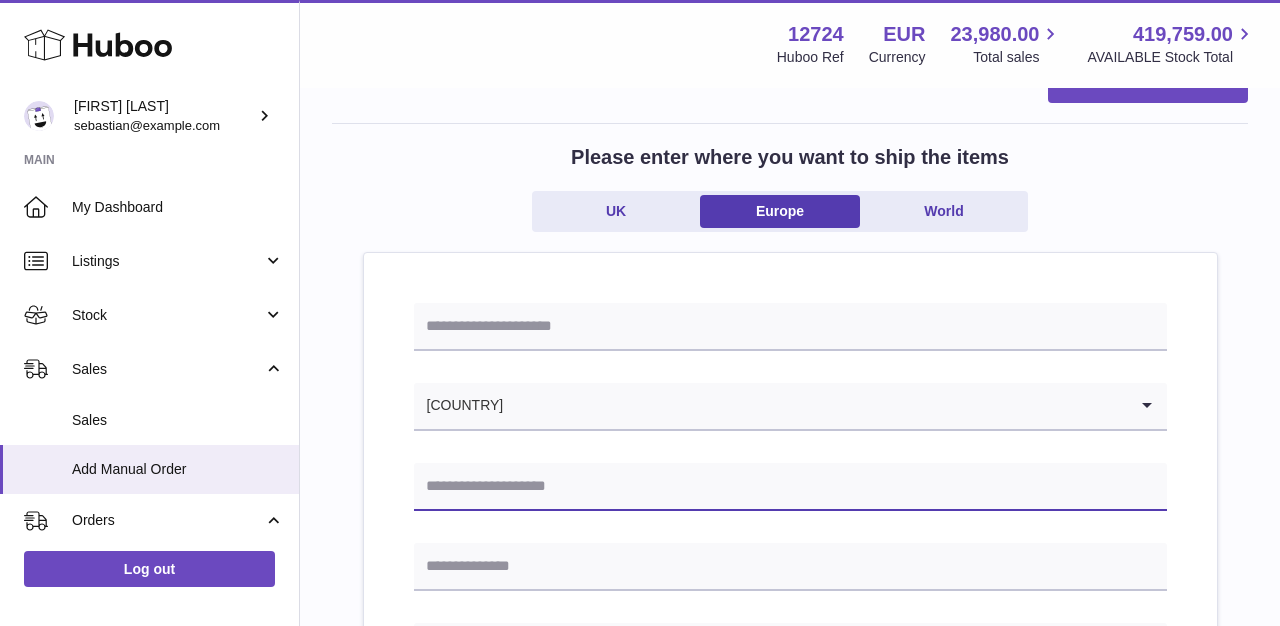 click at bounding box center (790, 487) 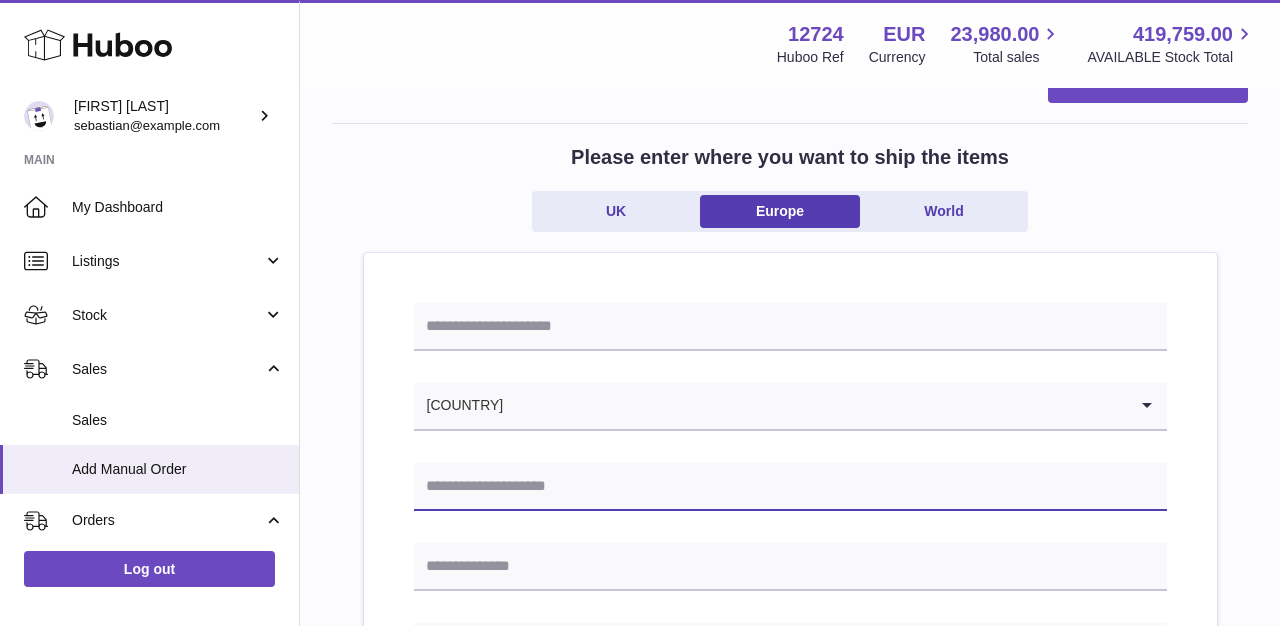 paste on "**********" 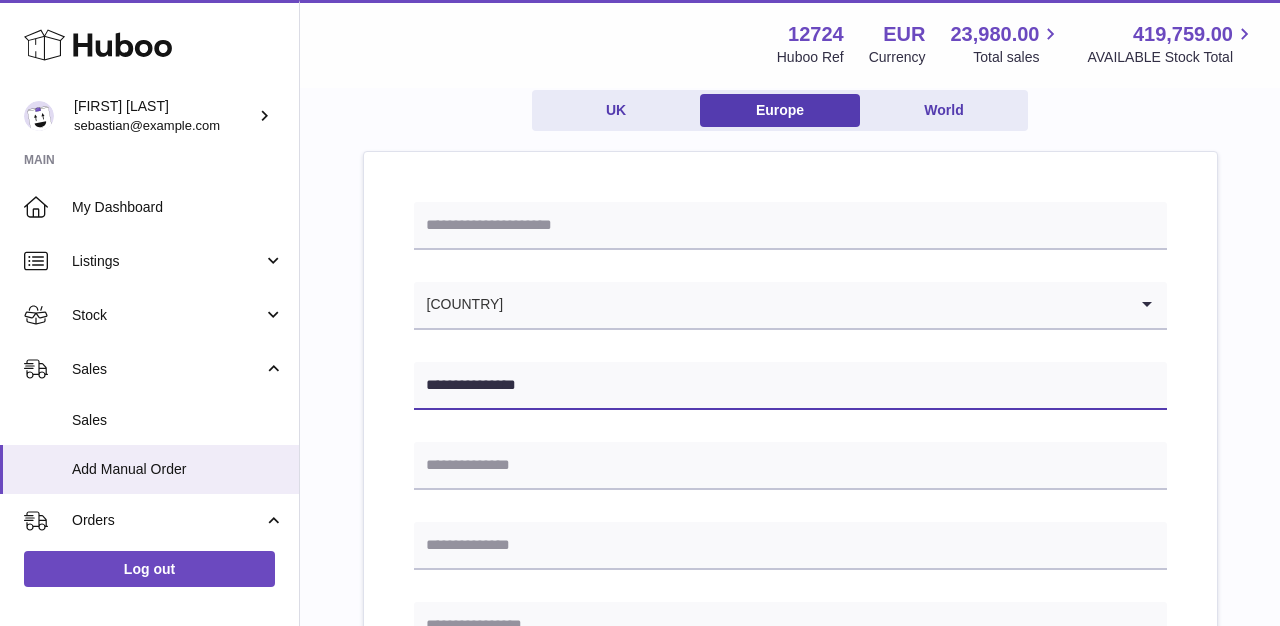 scroll, scrollTop: 179, scrollLeft: 0, axis: vertical 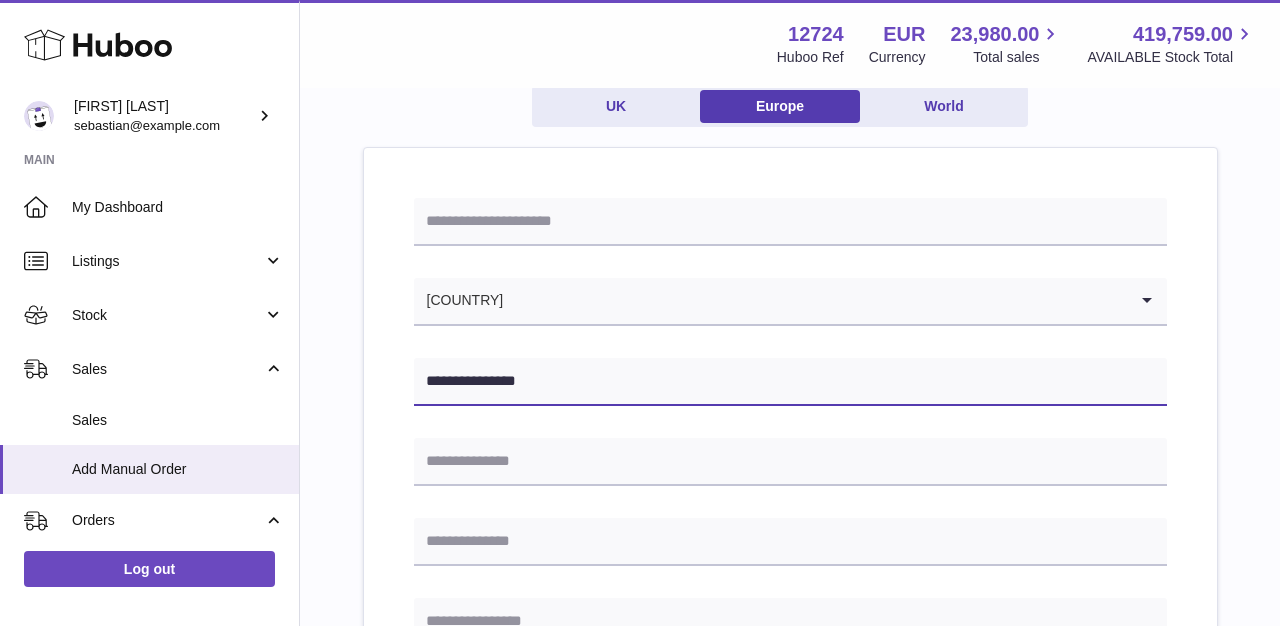 type on "**********" 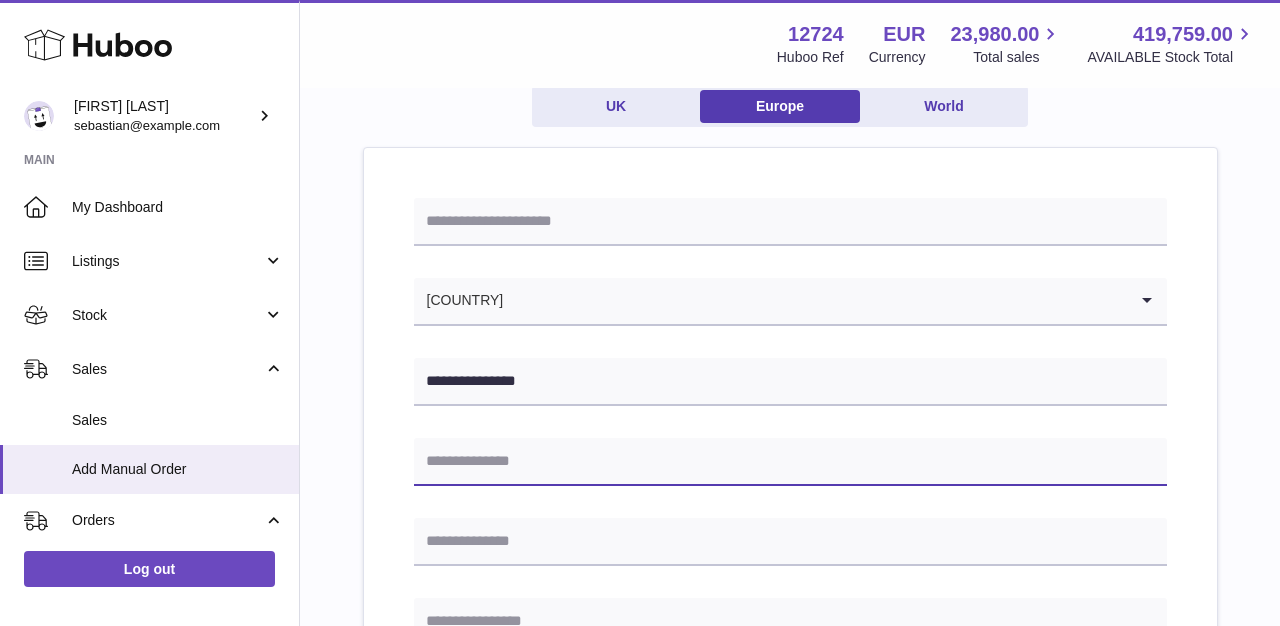 click at bounding box center (790, 462) 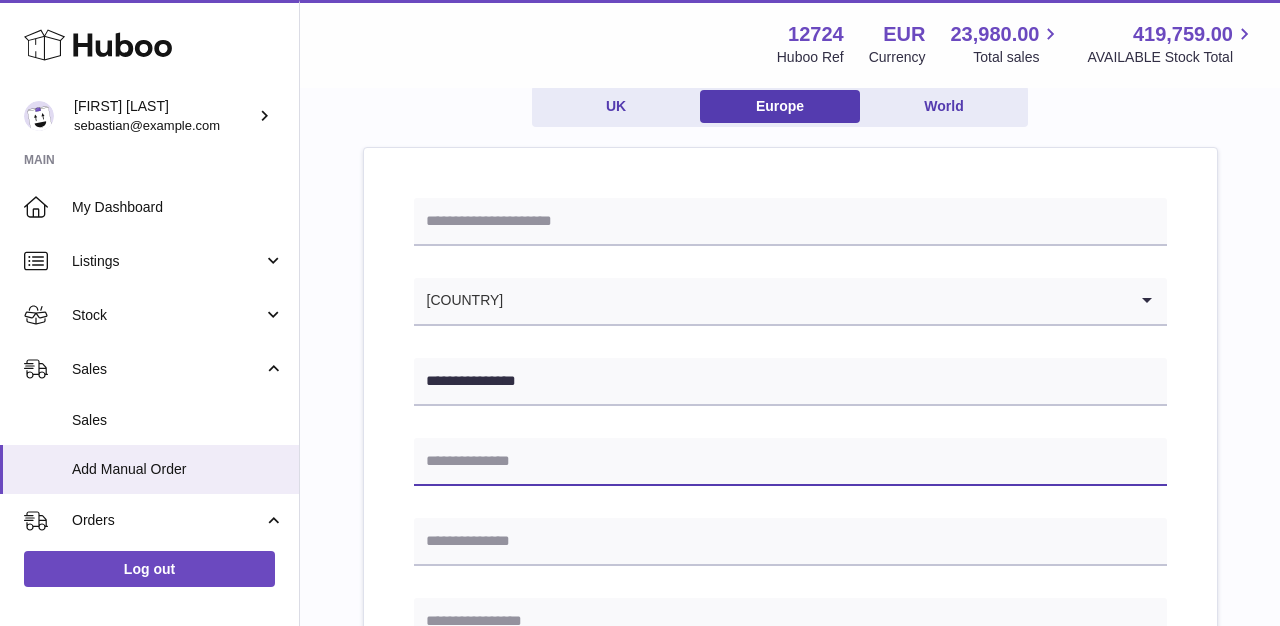 paste on "**********" 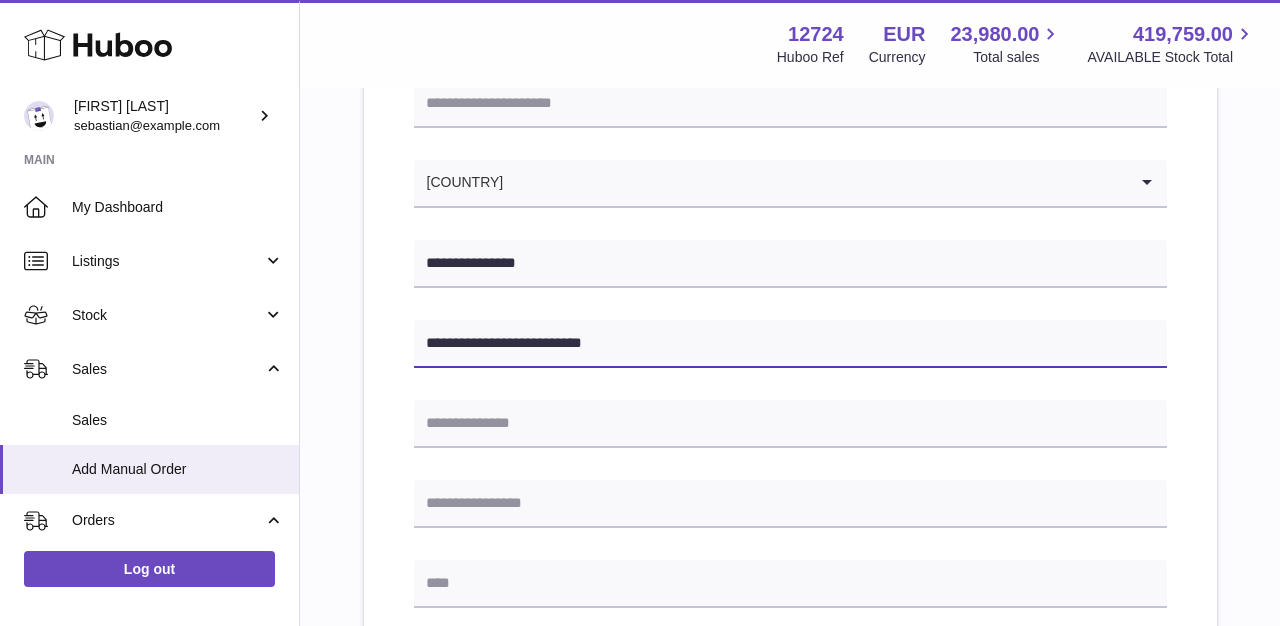 scroll, scrollTop: 336, scrollLeft: 0, axis: vertical 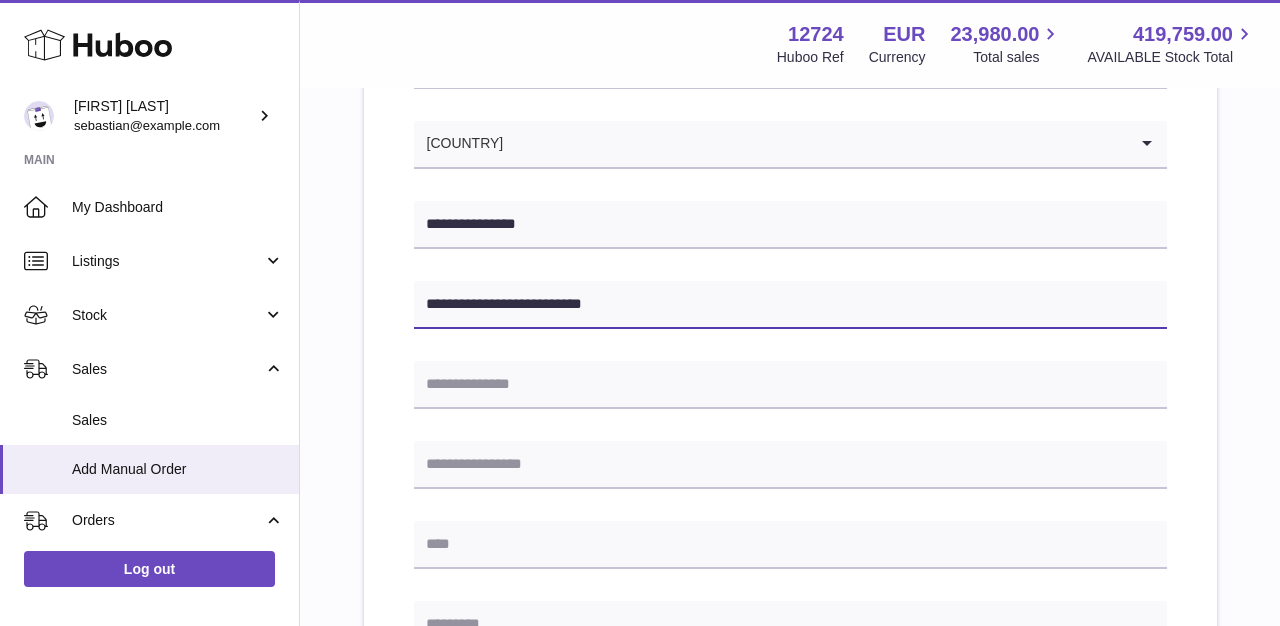 type on "**********" 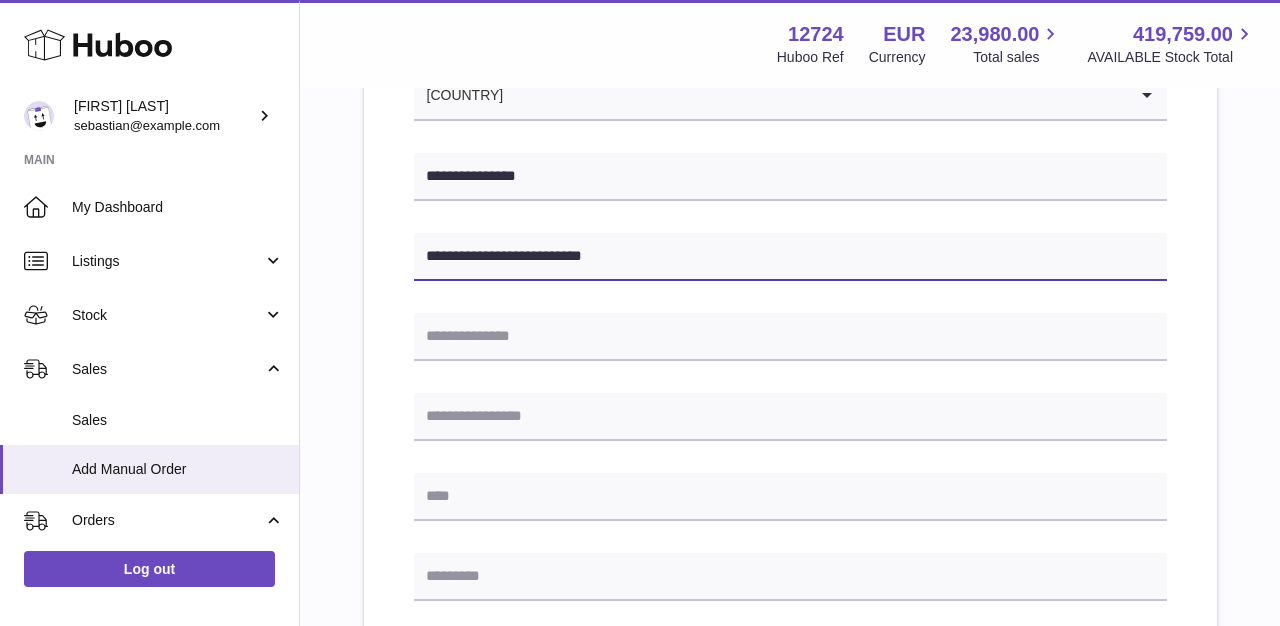 scroll, scrollTop: 408, scrollLeft: 0, axis: vertical 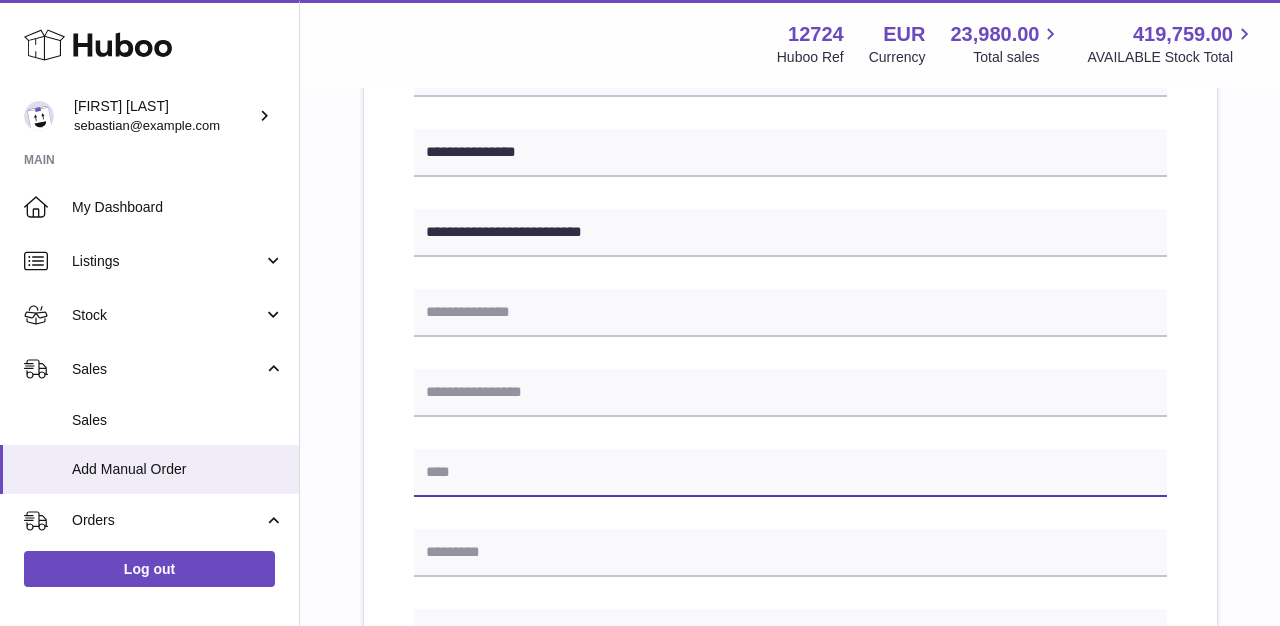 click at bounding box center [790, 473] 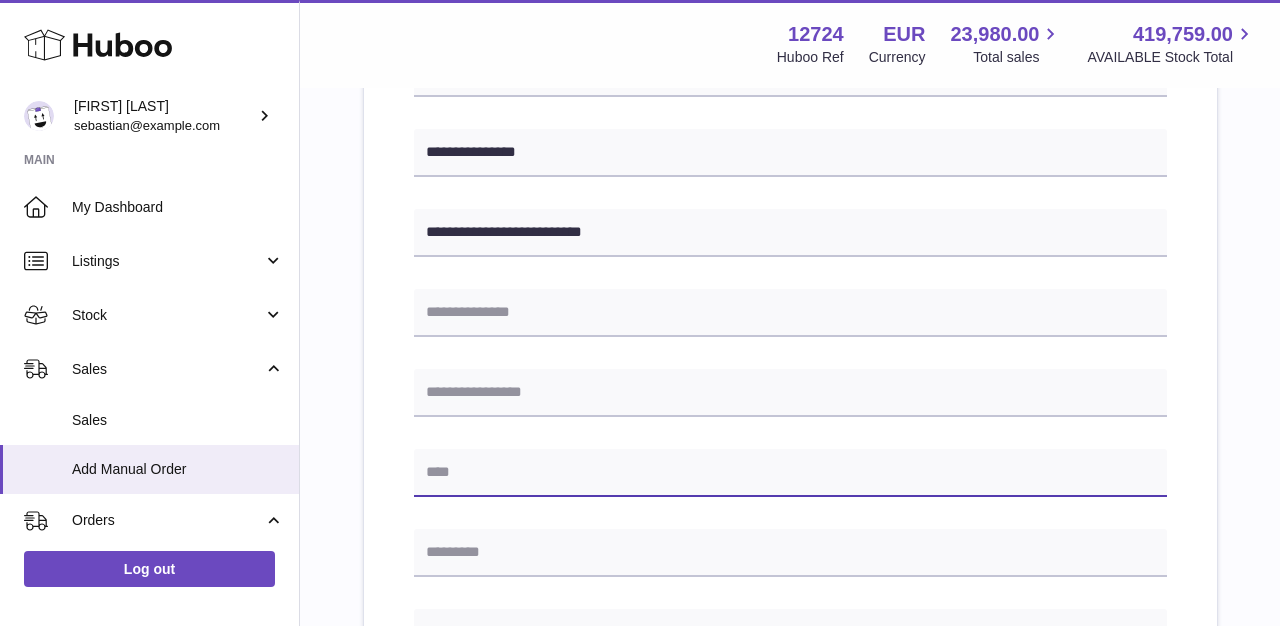 paste on "*********" 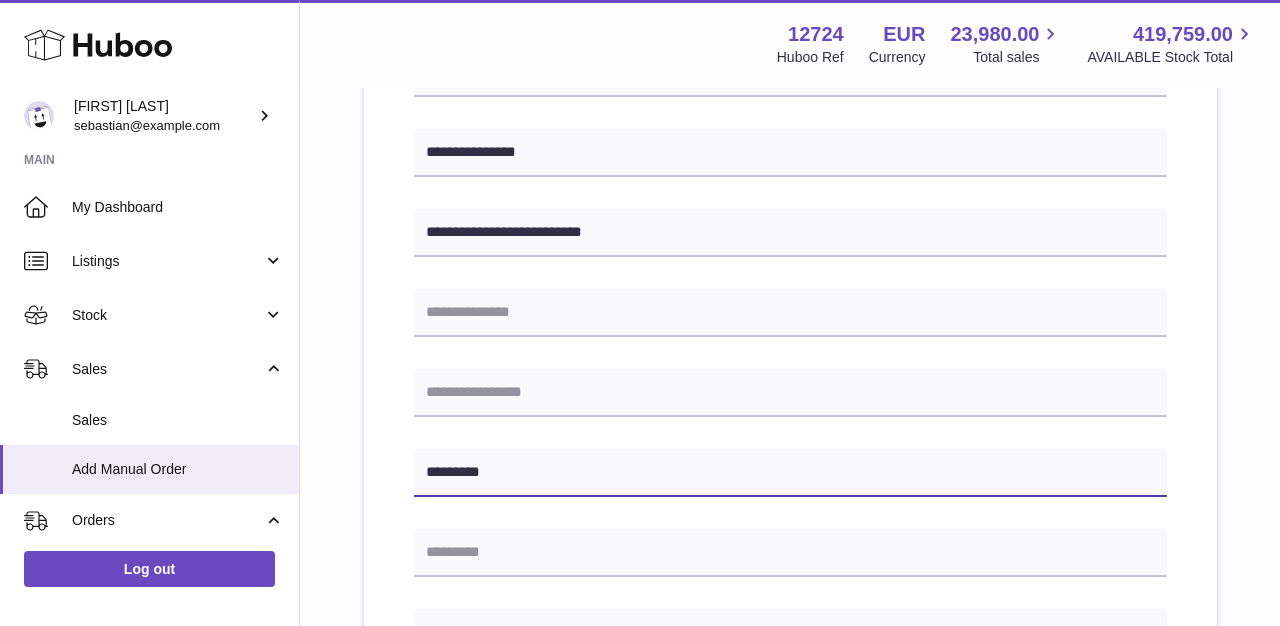 type on "*********" 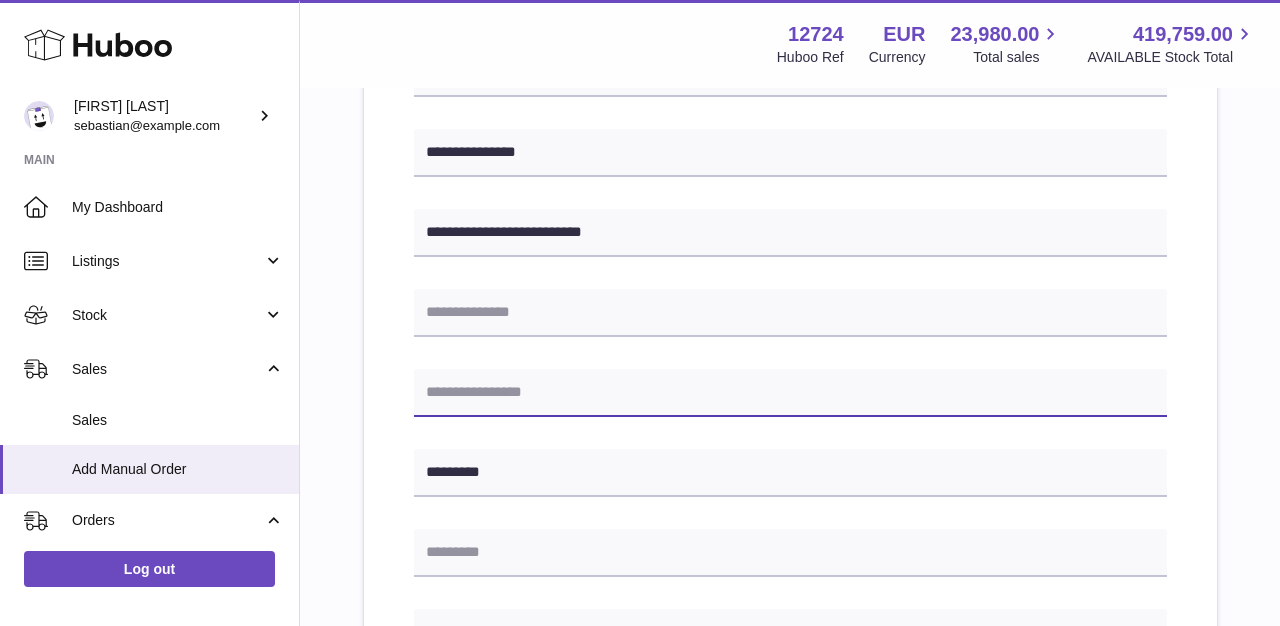 click at bounding box center (790, 393) 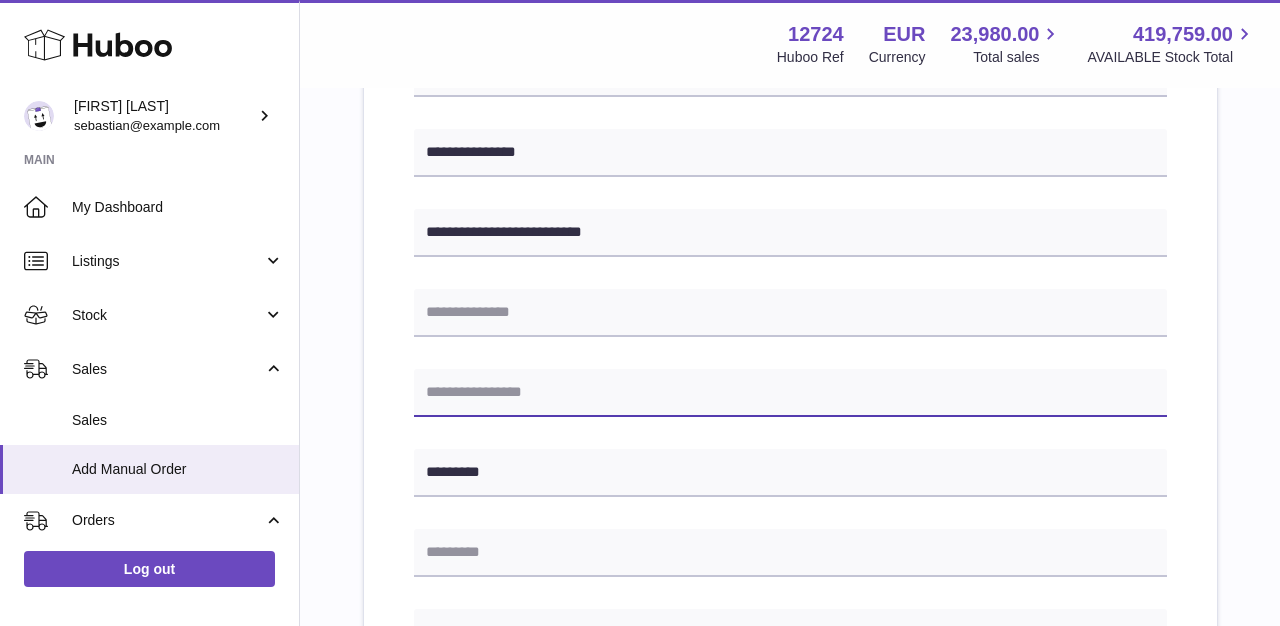 paste on "*******" 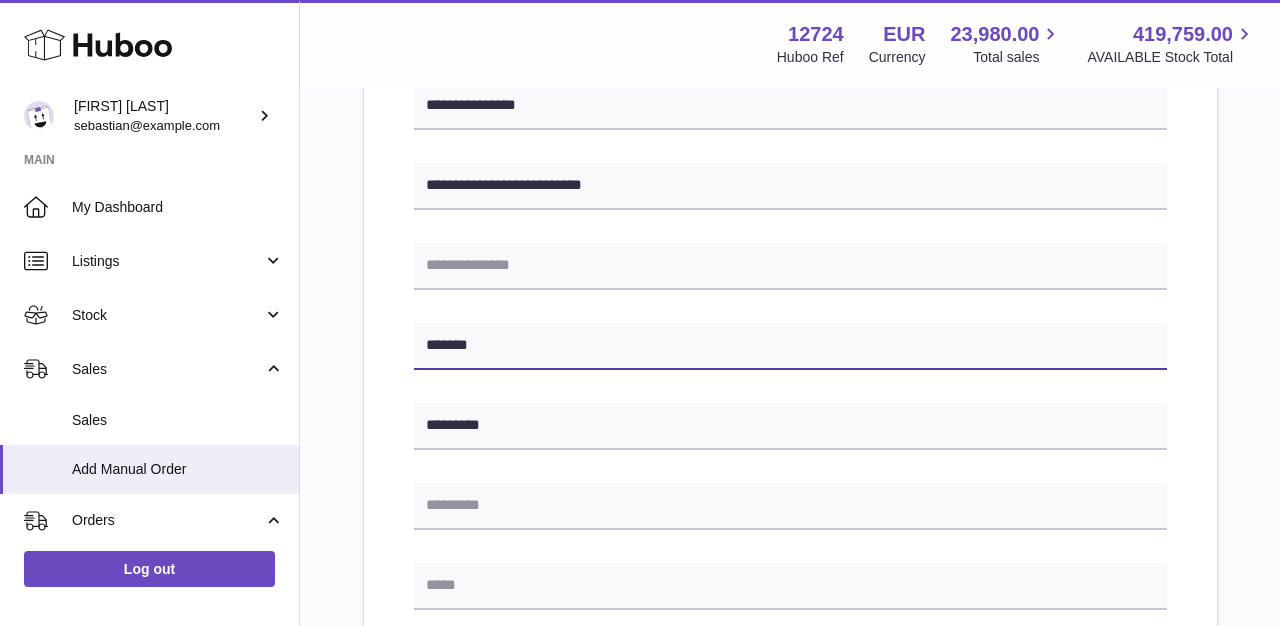 scroll, scrollTop: 477, scrollLeft: 0, axis: vertical 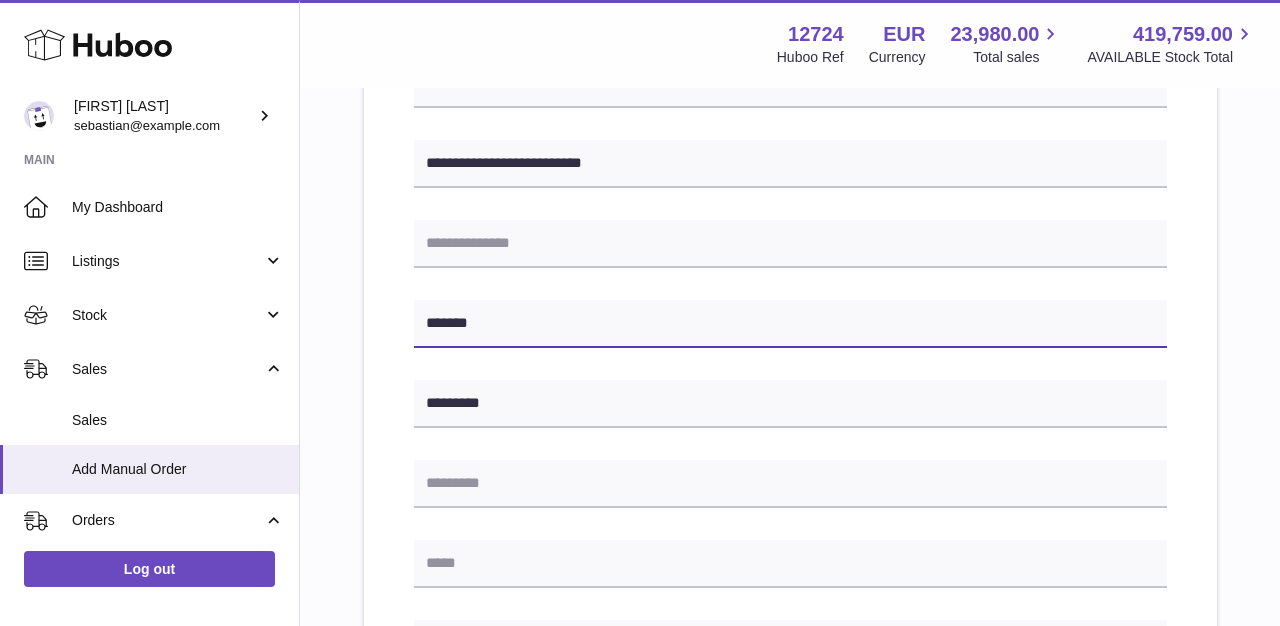 type on "*******" 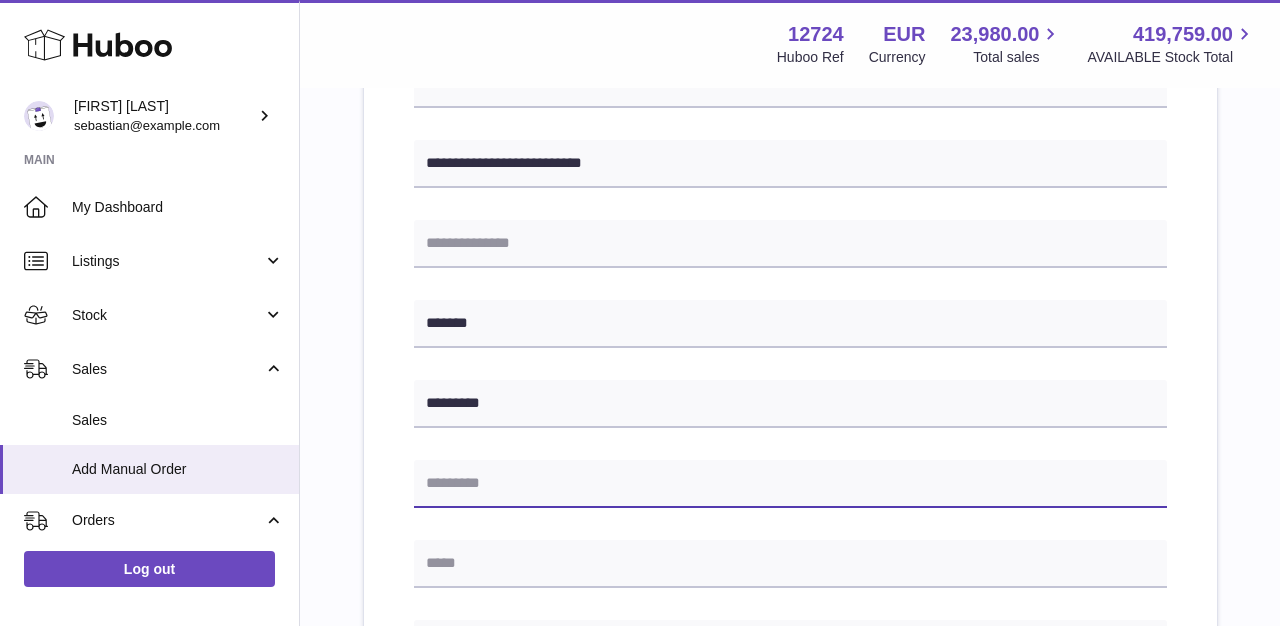 click at bounding box center [790, 484] 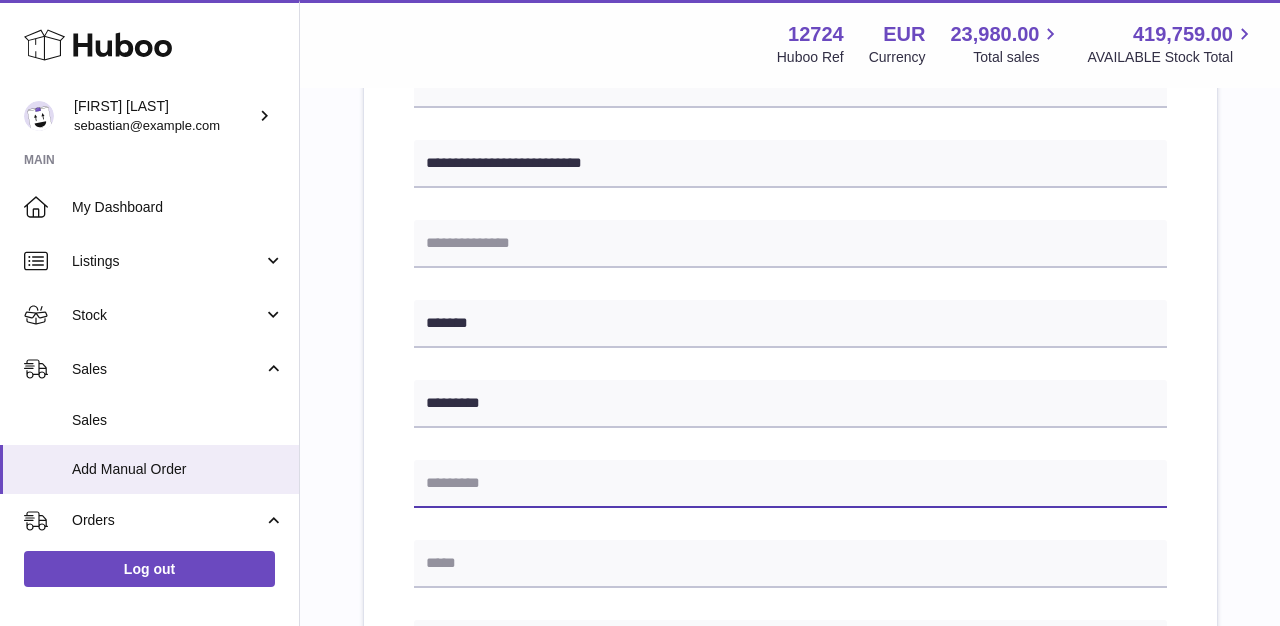 paste on "*****" 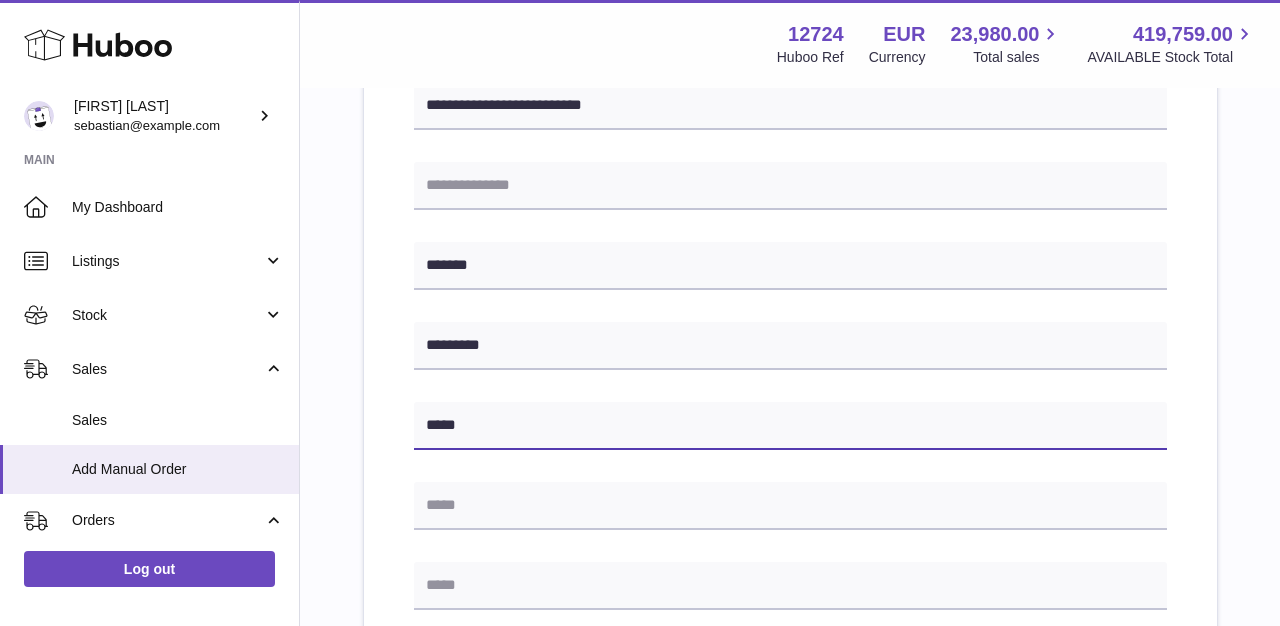 scroll, scrollTop: 609, scrollLeft: 0, axis: vertical 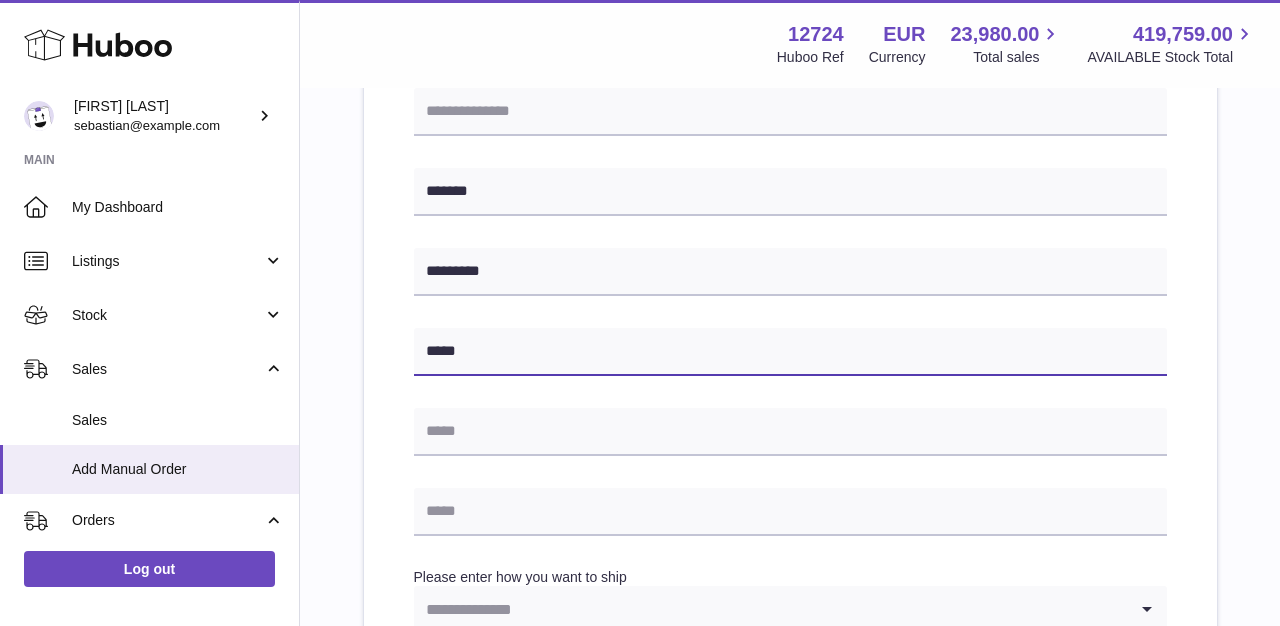 type on "*****" 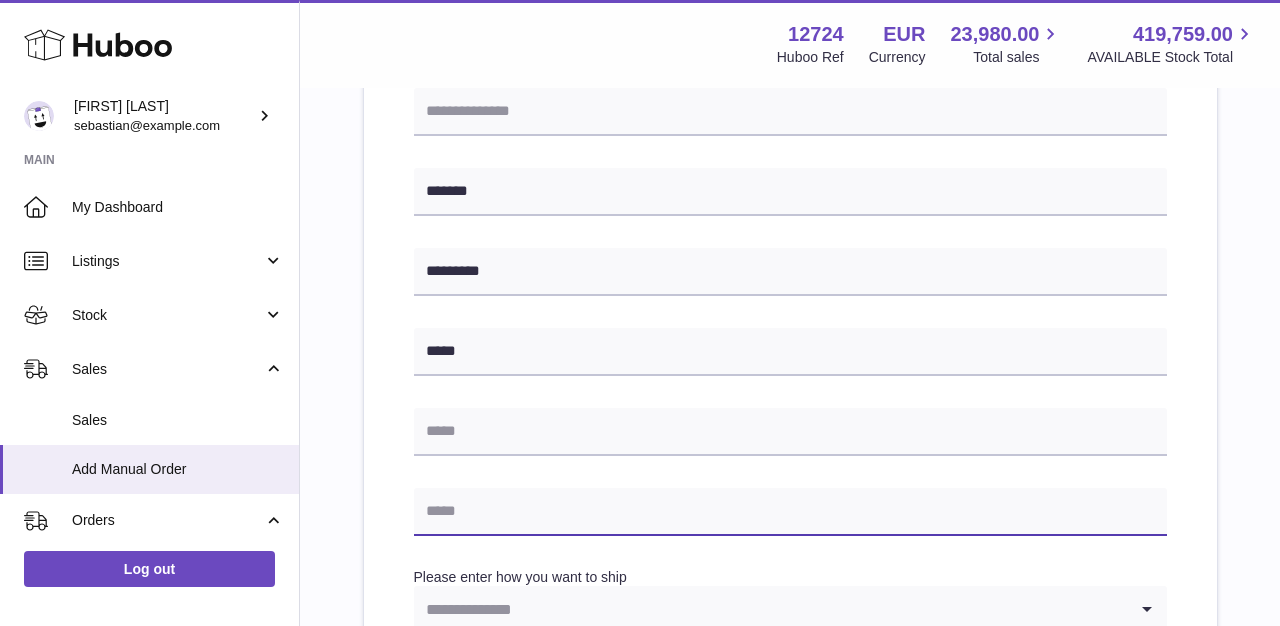 click at bounding box center (790, 512) 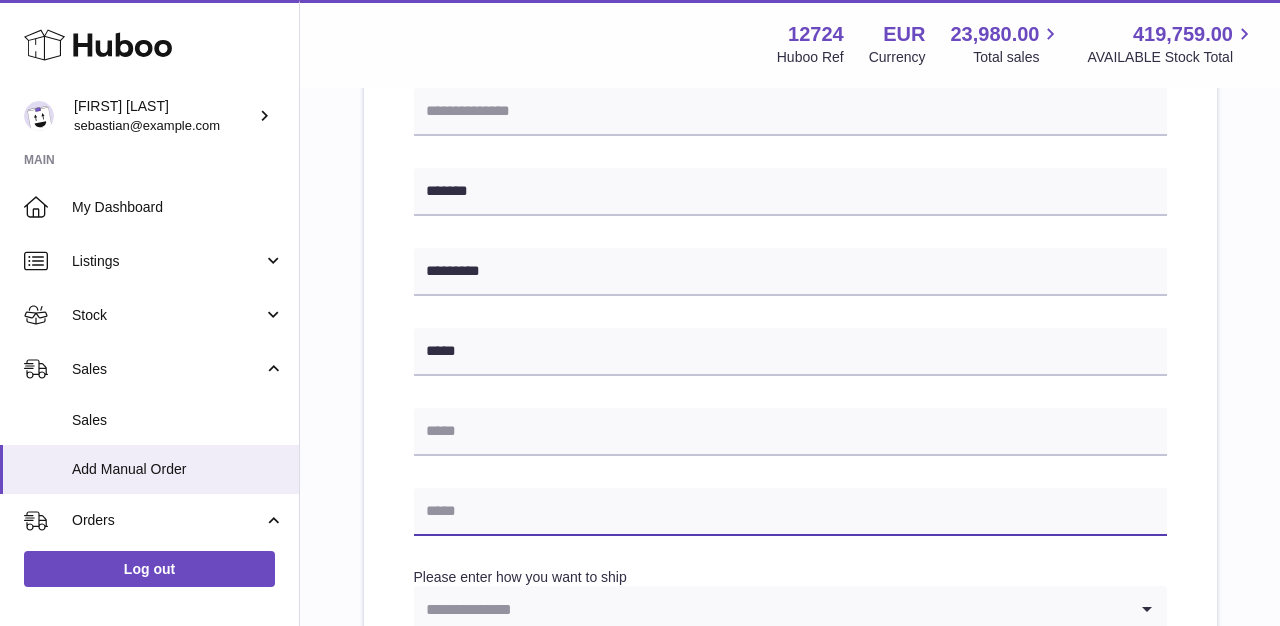 paste on "**********" 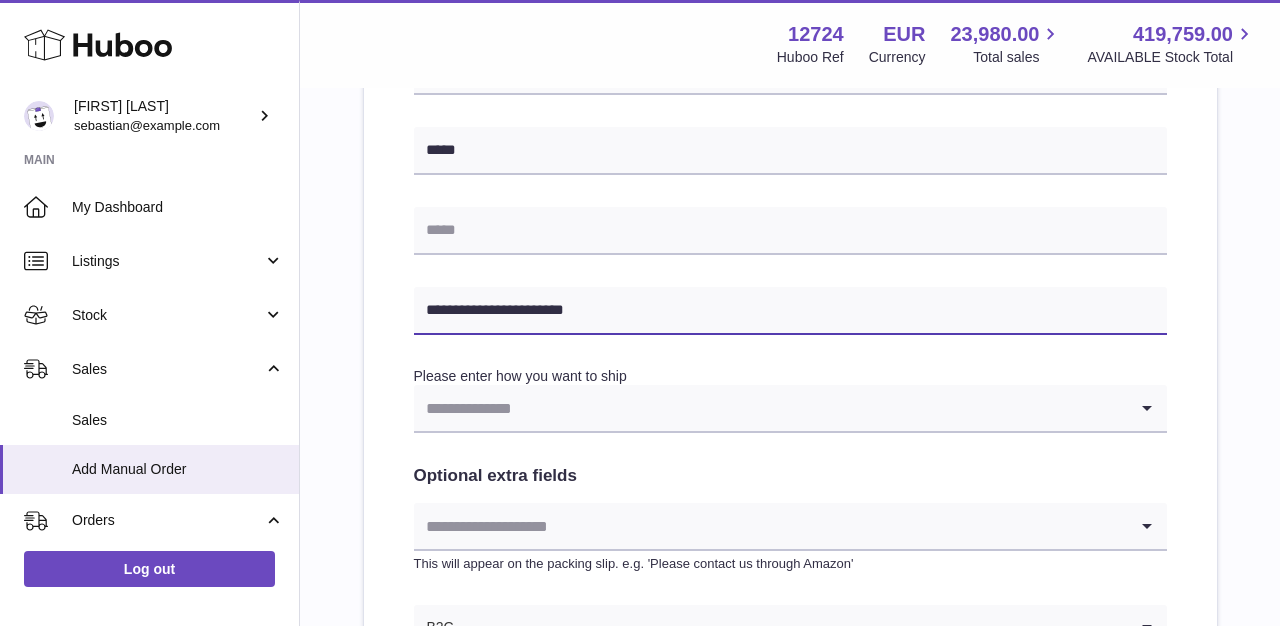 scroll, scrollTop: 811, scrollLeft: 0, axis: vertical 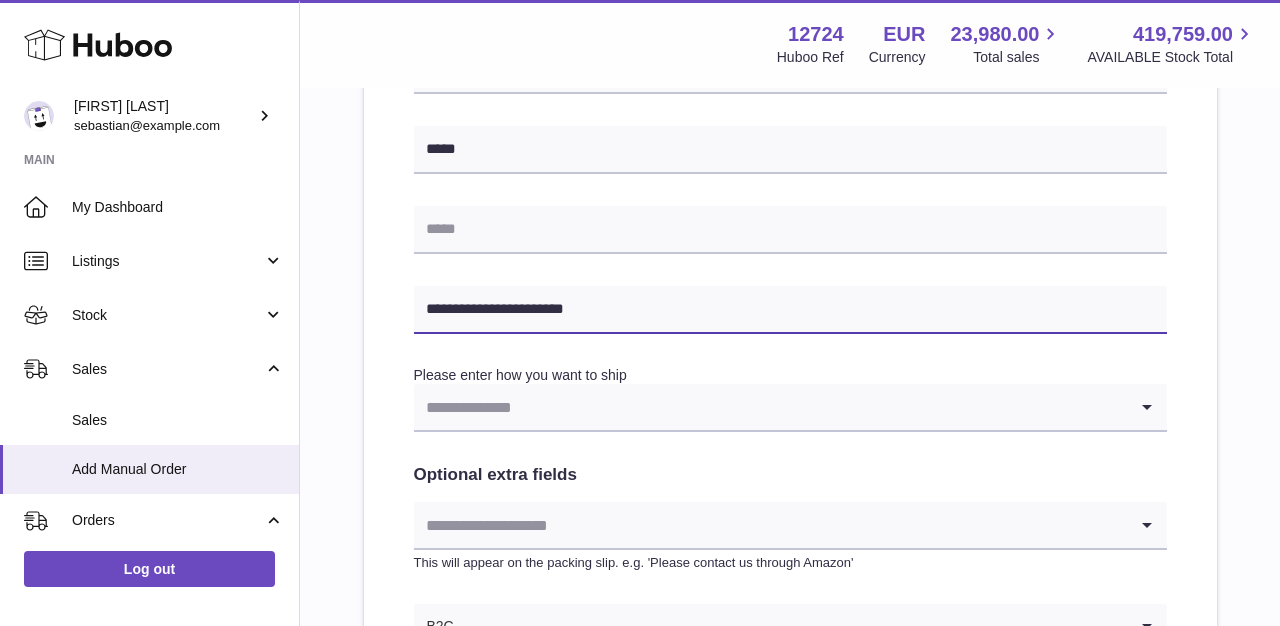 type on "**********" 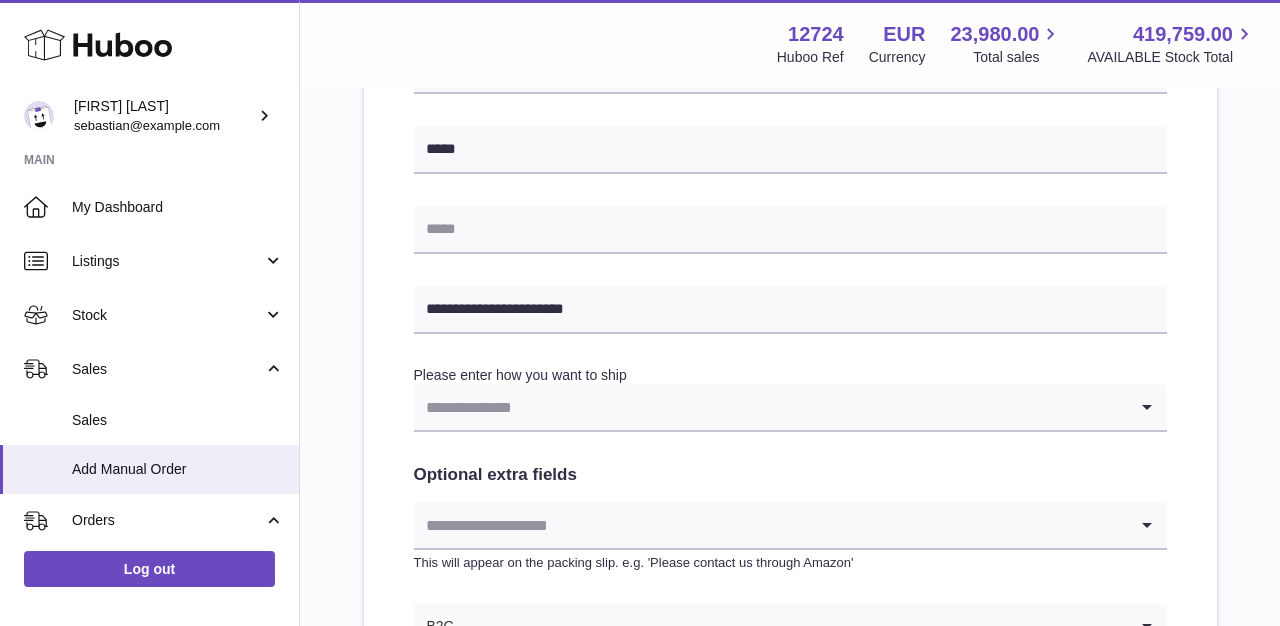 click at bounding box center [770, 407] 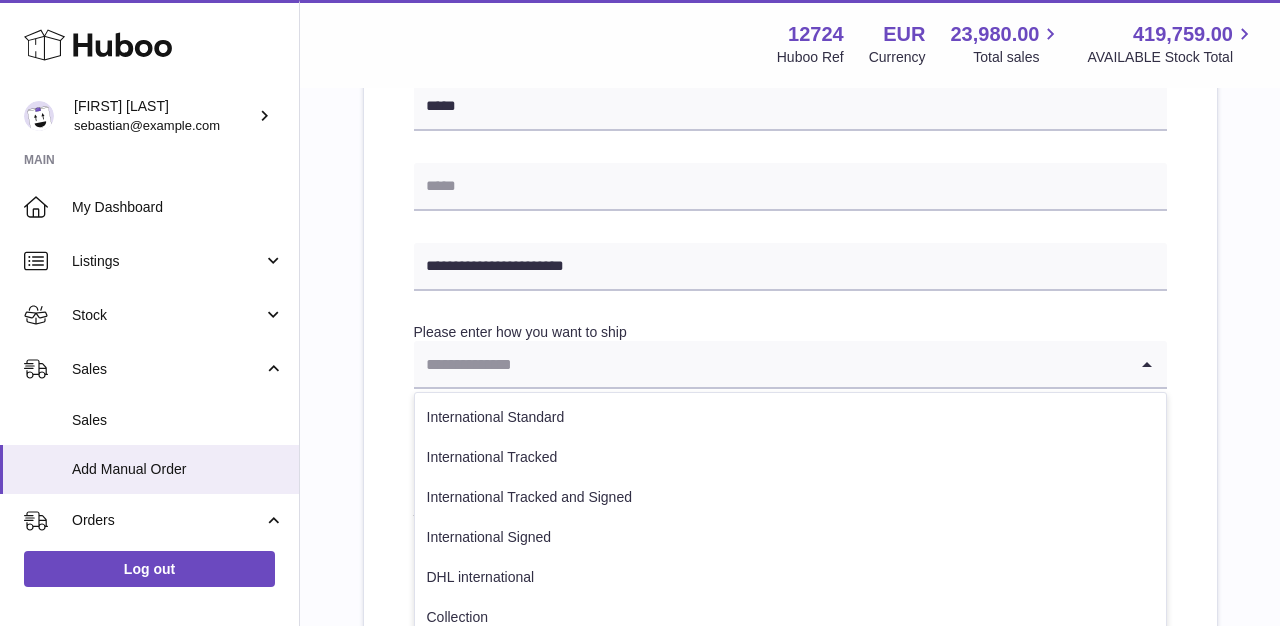 scroll, scrollTop: 887, scrollLeft: 0, axis: vertical 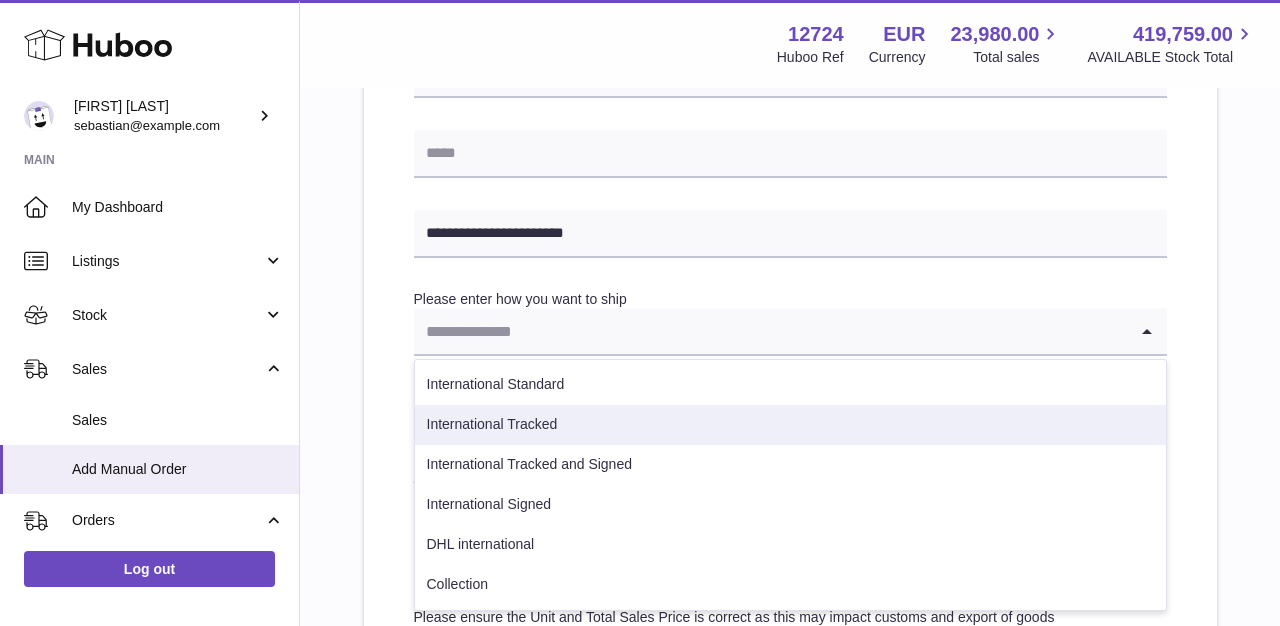 click on "International Tracked" at bounding box center (790, 425) 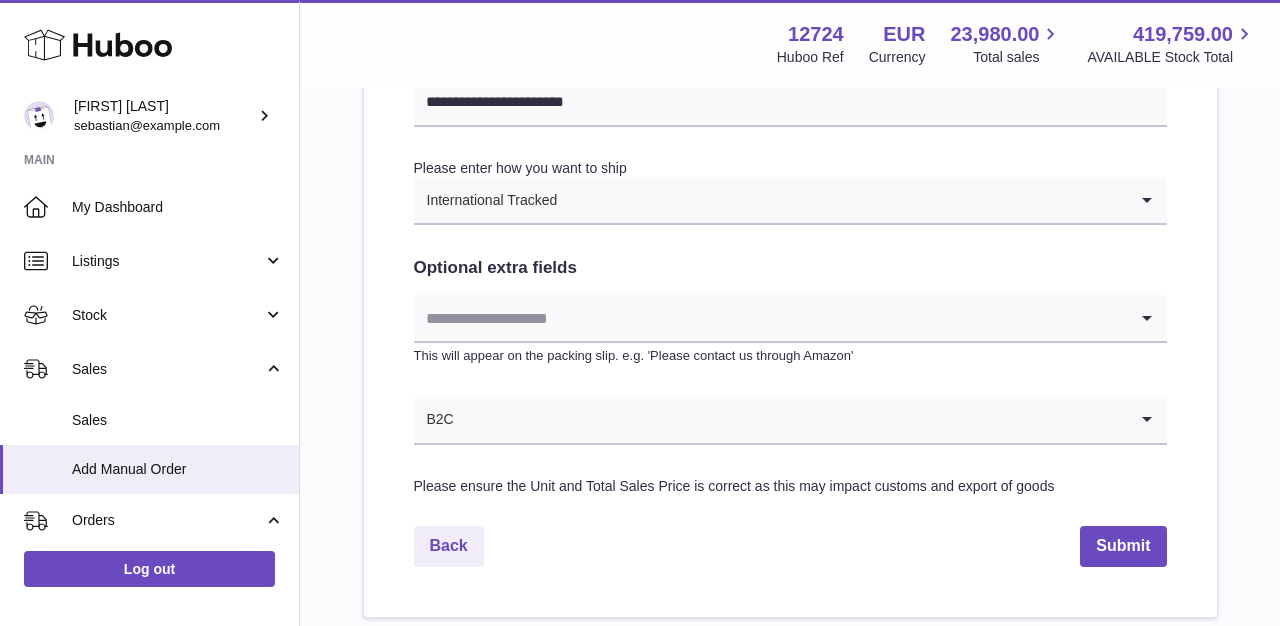 scroll, scrollTop: 1021, scrollLeft: 0, axis: vertical 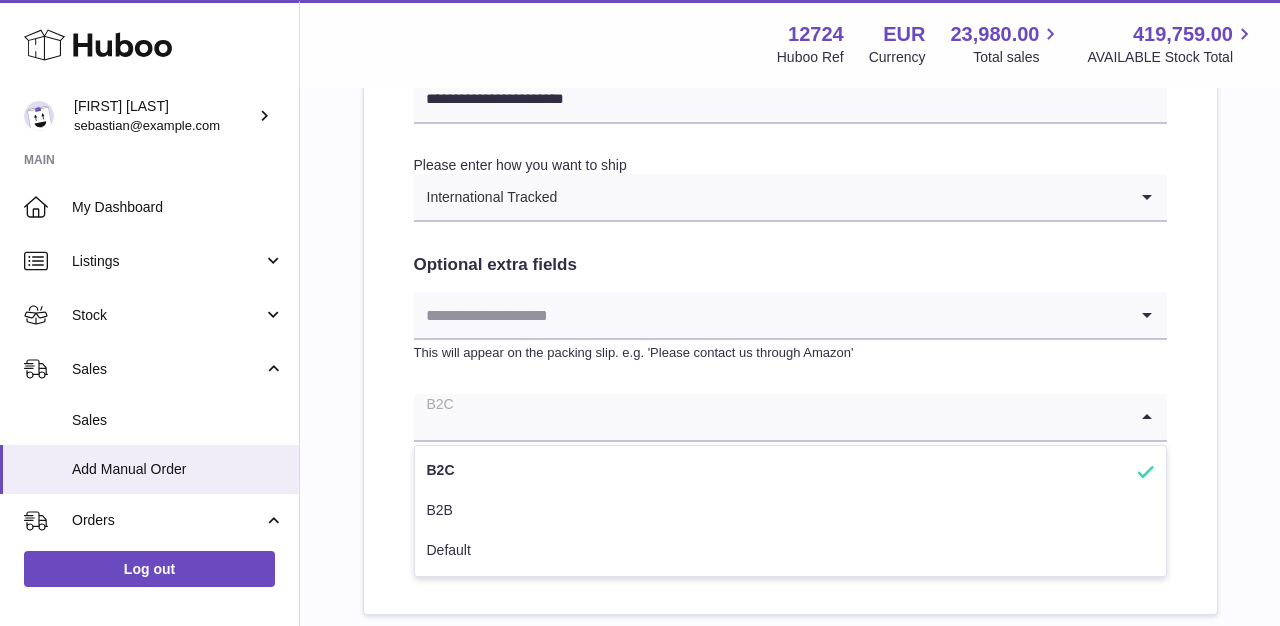 click at bounding box center [770, 417] 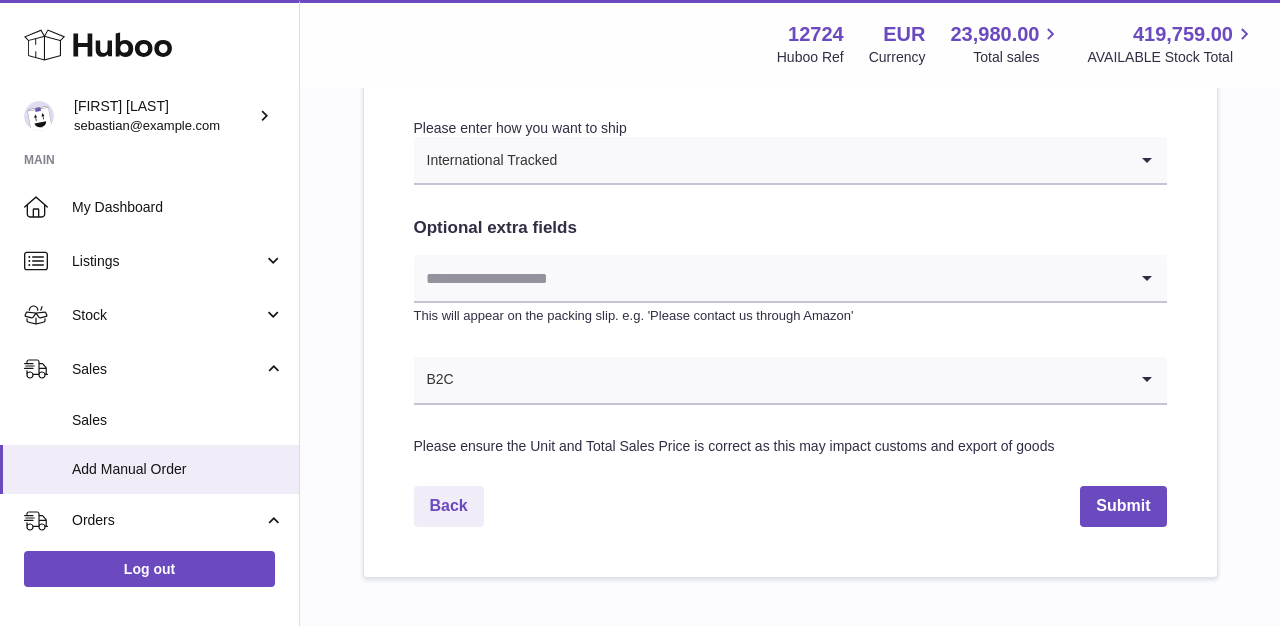 scroll, scrollTop: 1063, scrollLeft: 0, axis: vertical 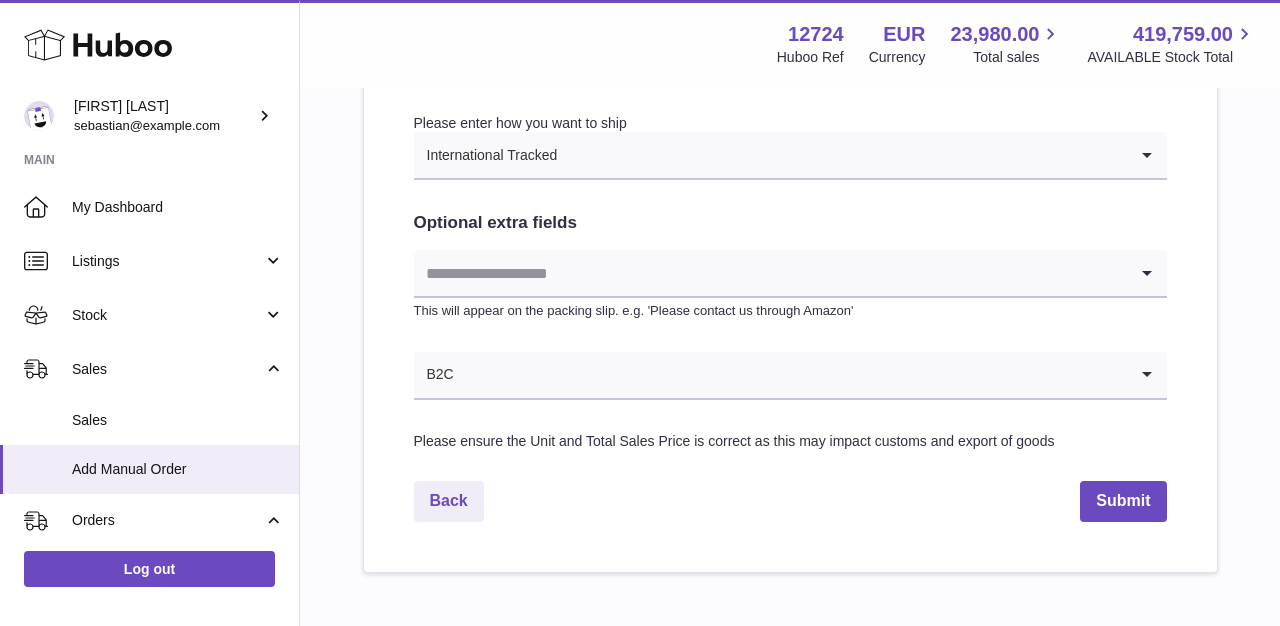 click on "**********" at bounding box center (790, -82) 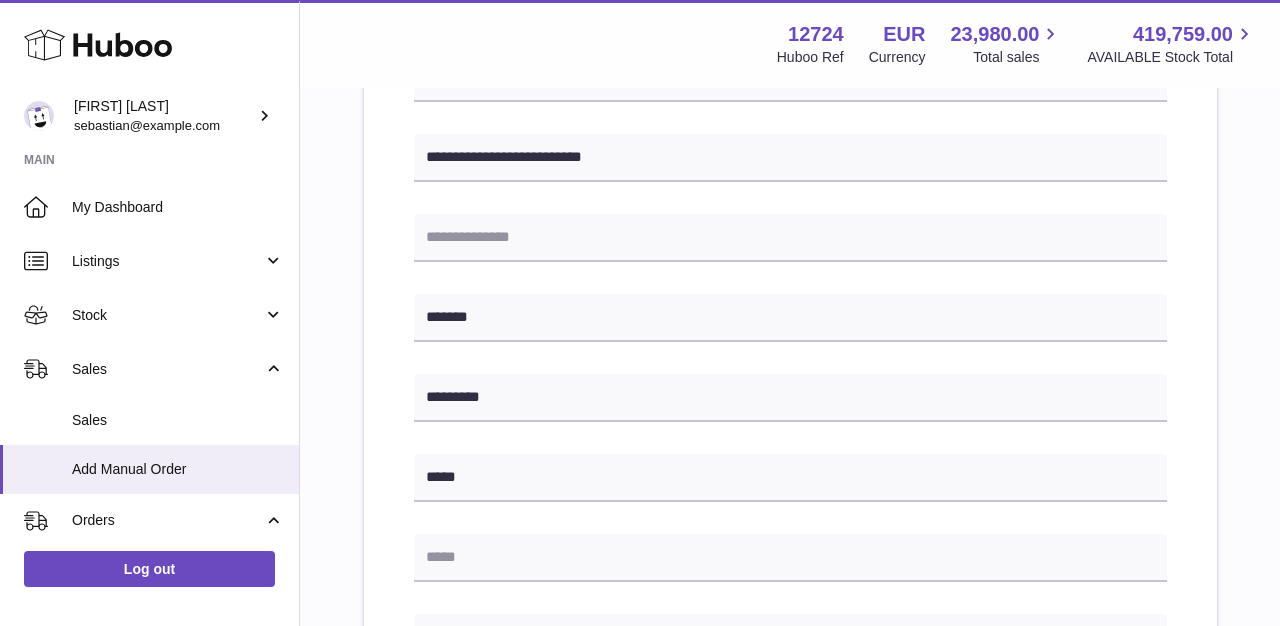 scroll, scrollTop: 480, scrollLeft: 0, axis: vertical 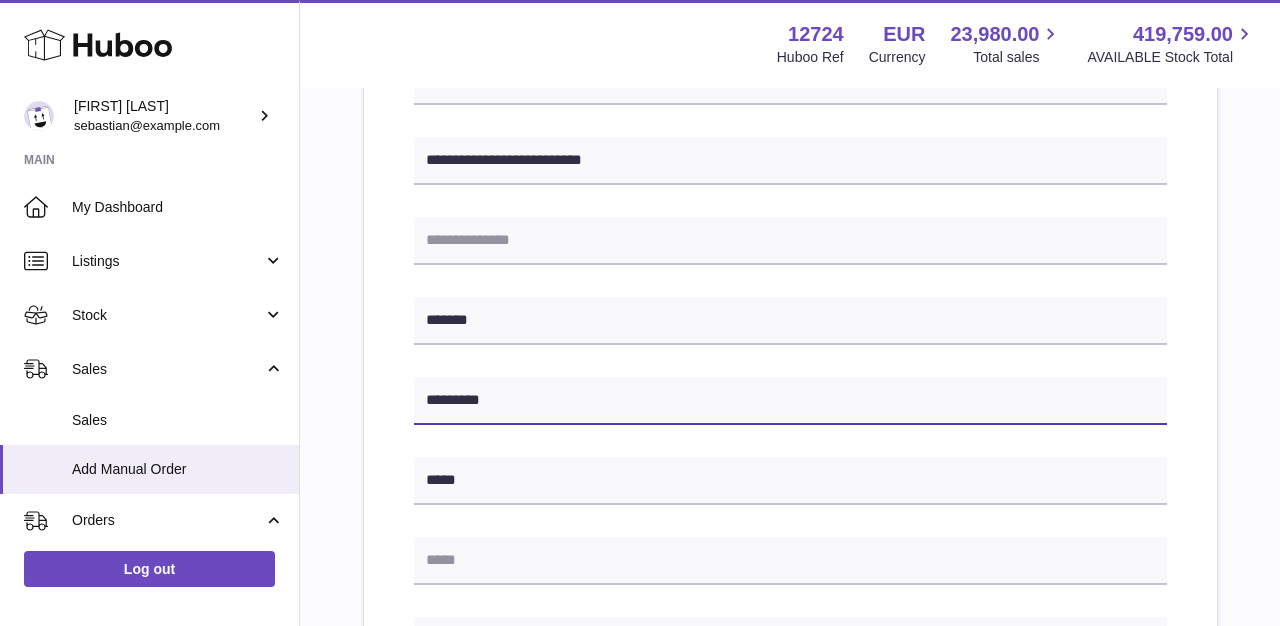 drag, startPoint x: 513, startPoint y: 400, endPoint x: 416, endPoint y: 393, distance: 97.25225 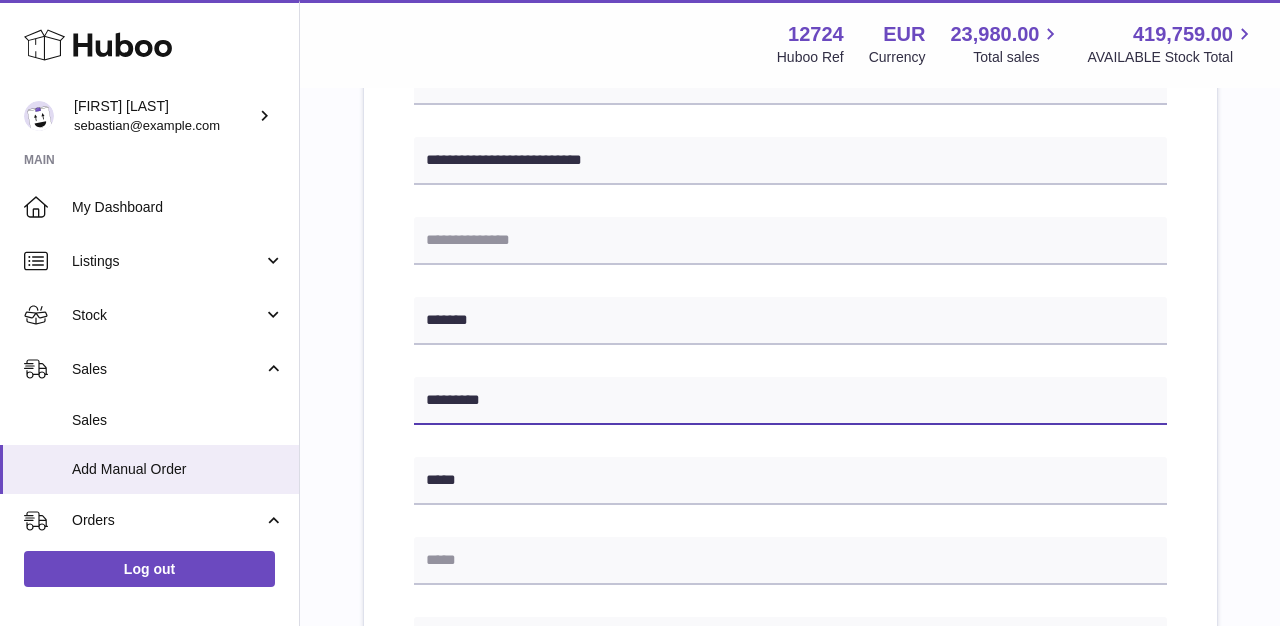 click on "*********" at bounding box center [790, 401] 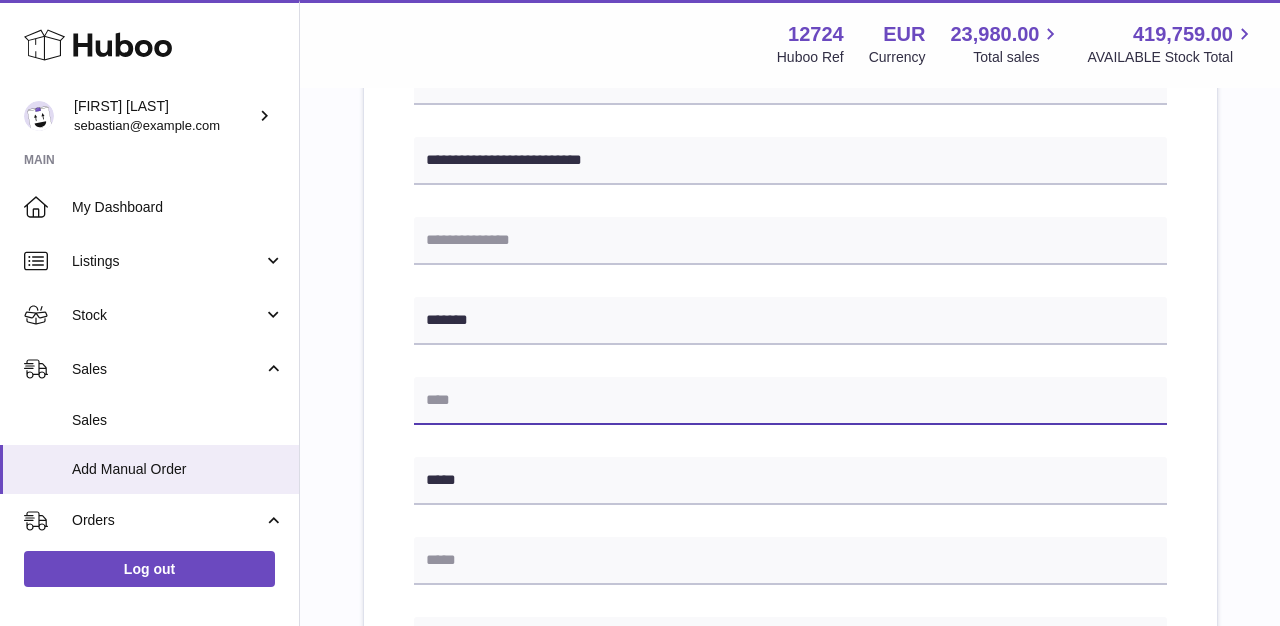 paste on "**********" 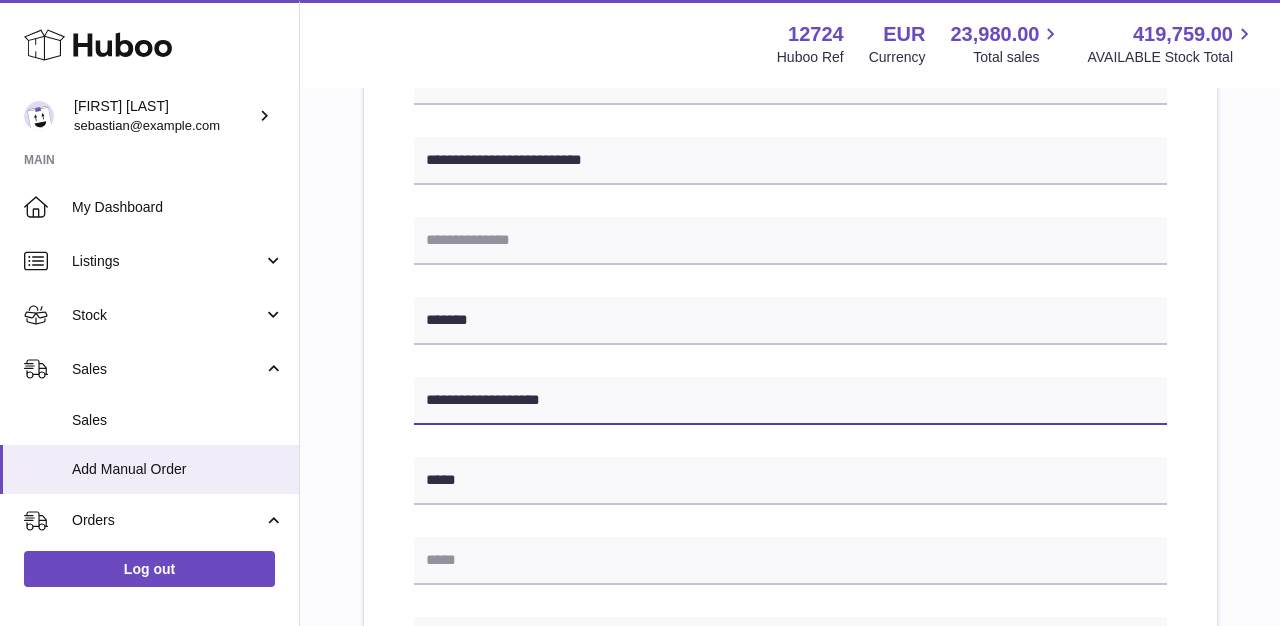 type on "**********" 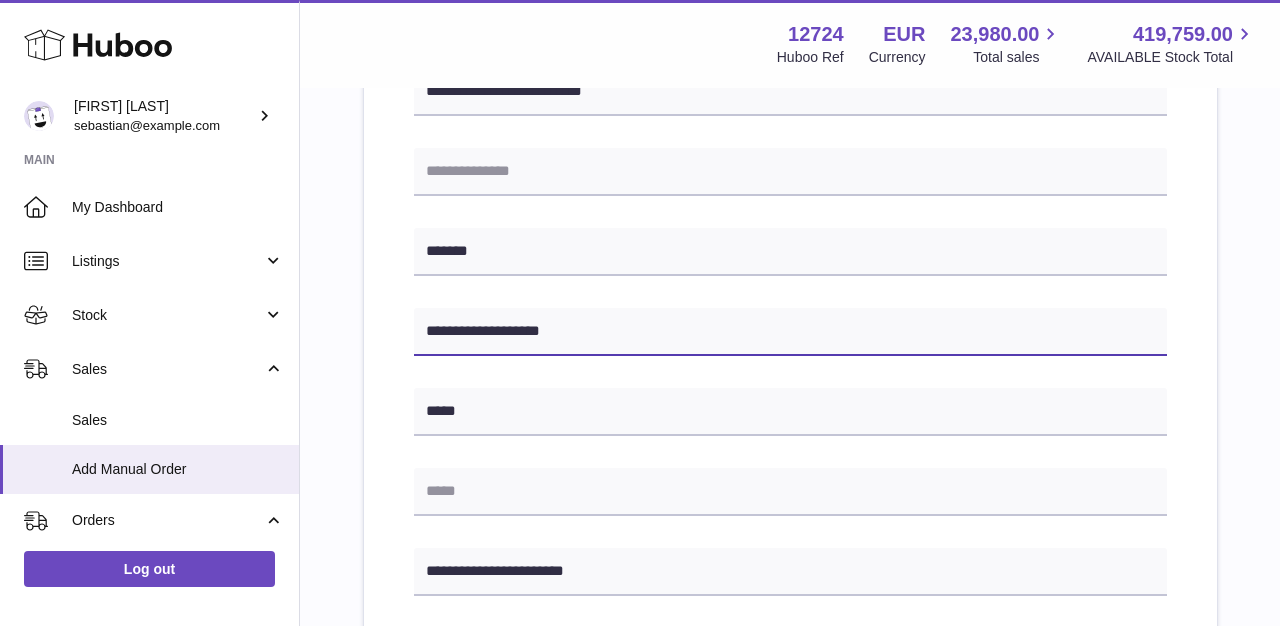 scroll, scrollTop: 557, scrollLeft: 0, axis: vertical 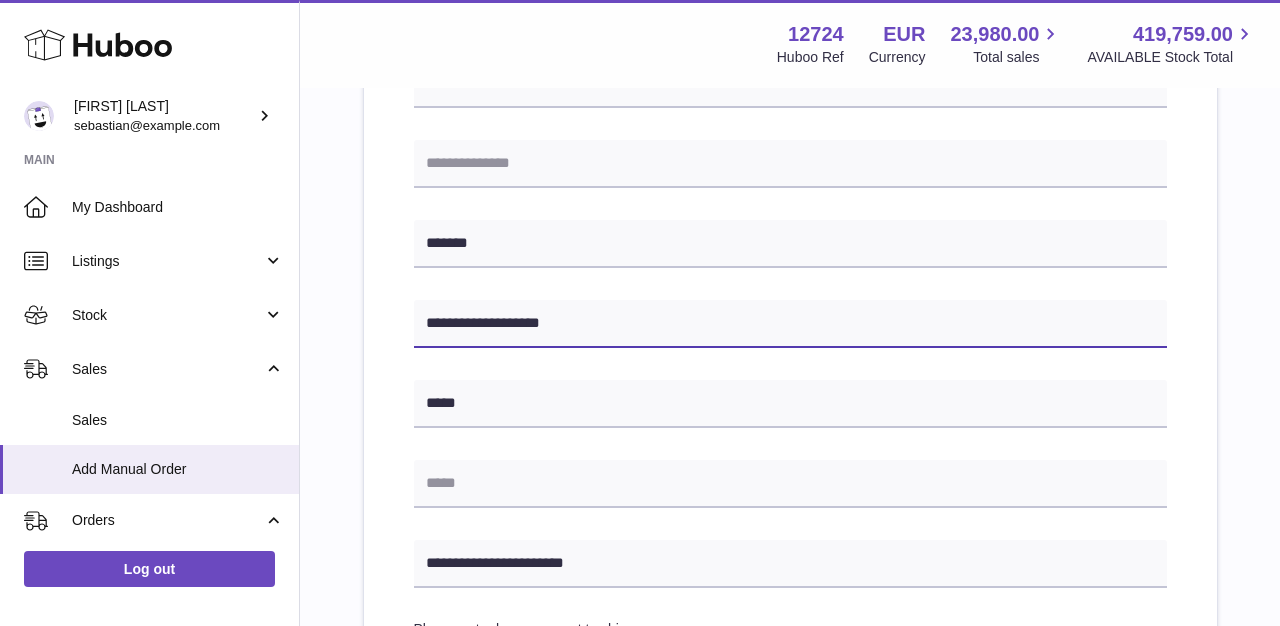 drag, startPoint x: 605, startPoint y: 324, endPoint x: 428, endPoint y: 313, distance: 177.34148 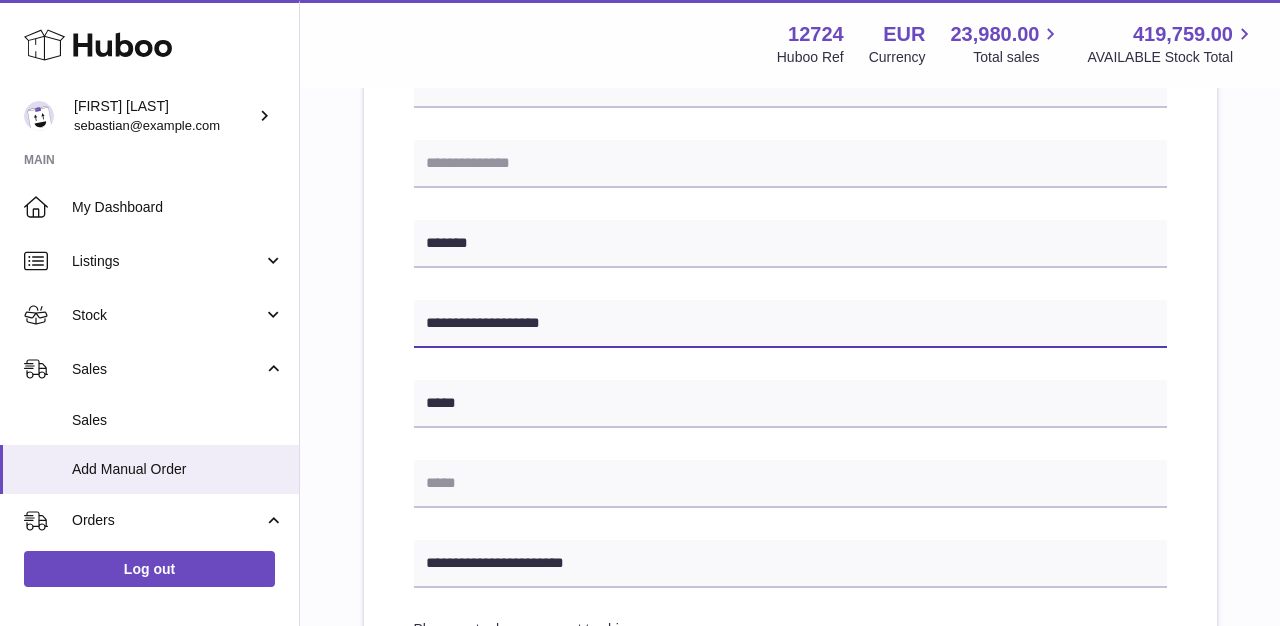 click on "**********" at bounding box center [790, 324] 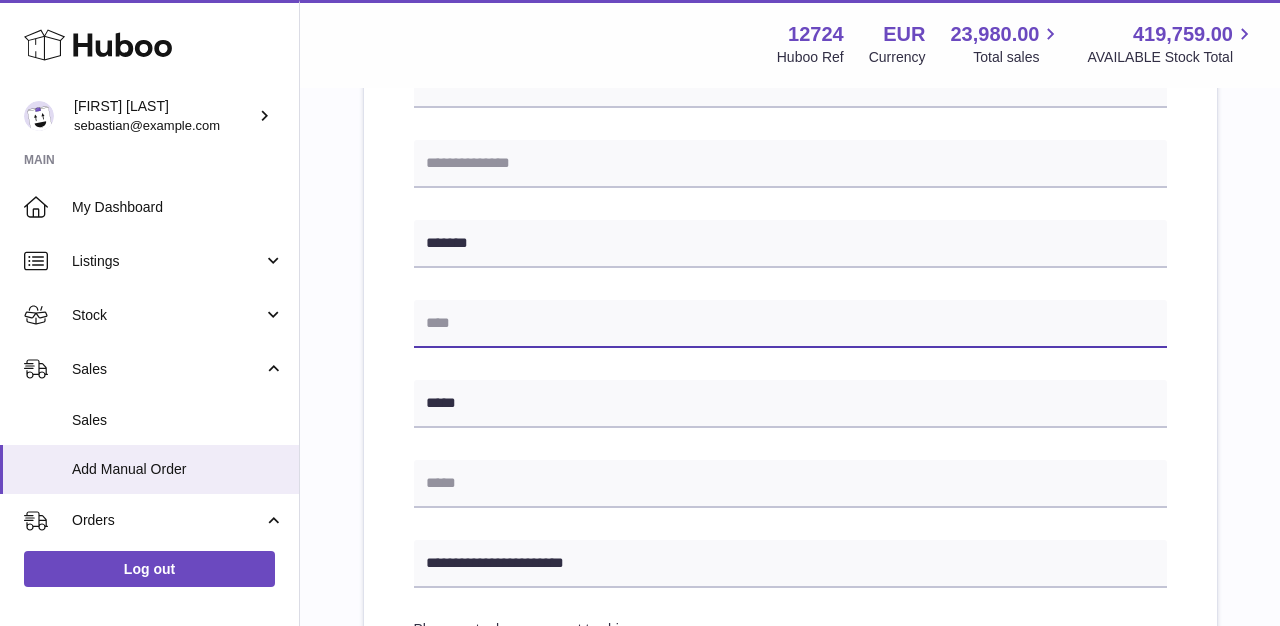 type 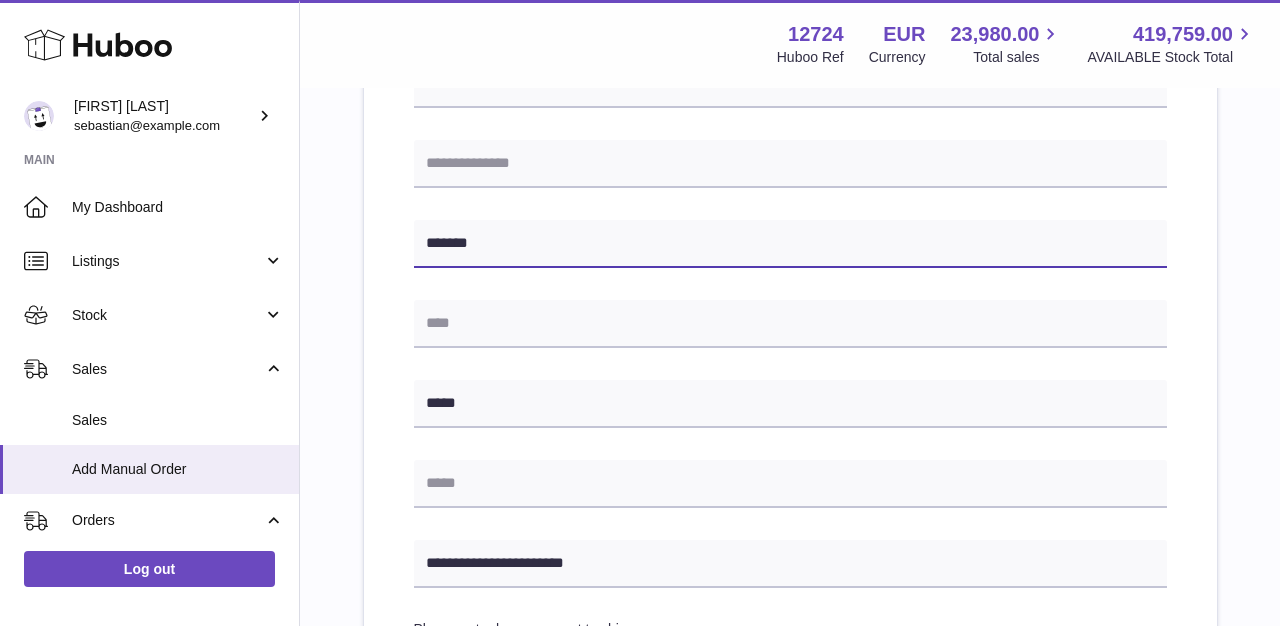 drag, startPoint x: 499, startPoint y: 245, endPoint x: 400, endPoint y: 243, distance: 99.0202 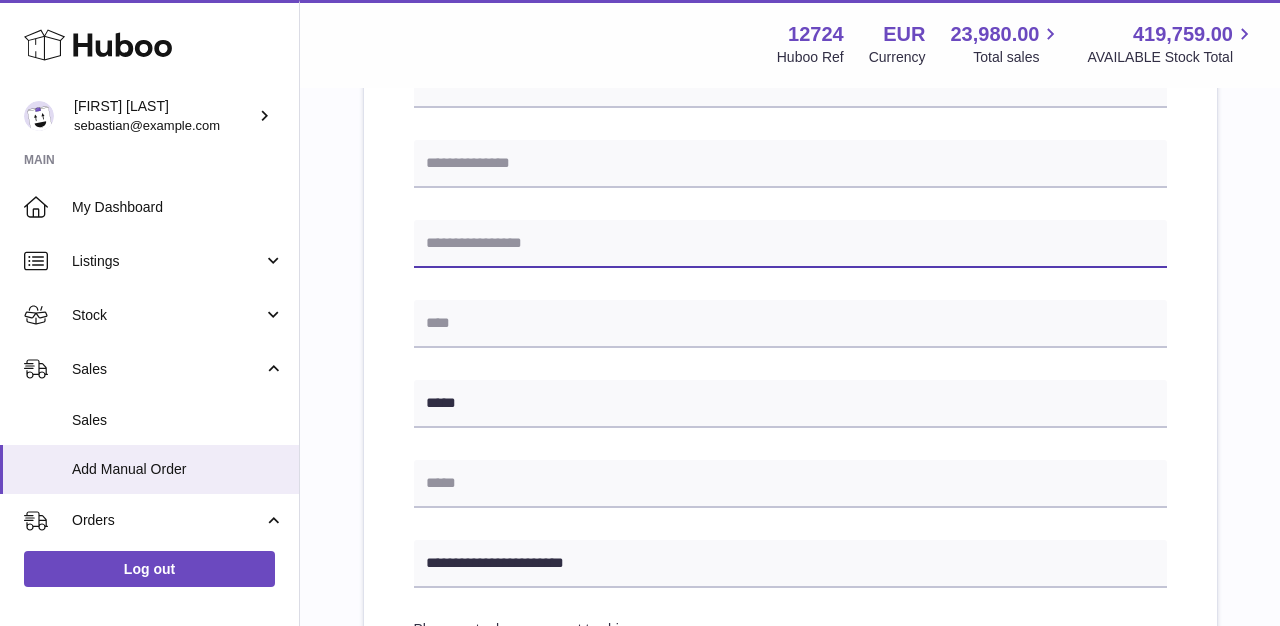 paste on "*******" 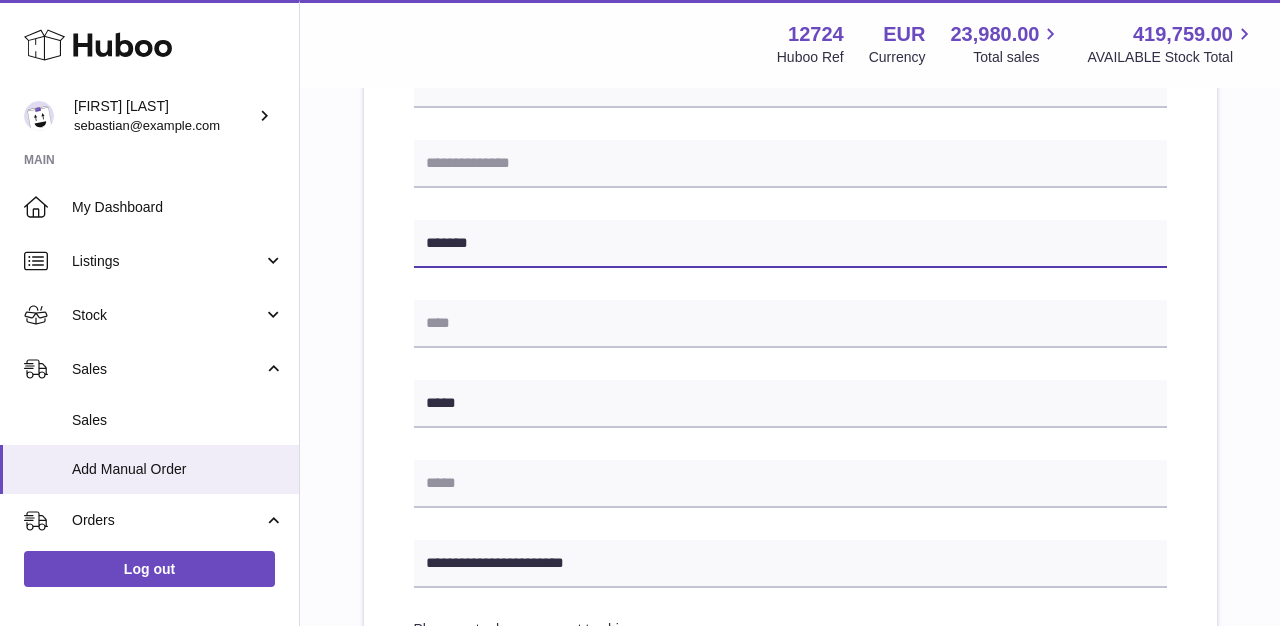 type on "*******" 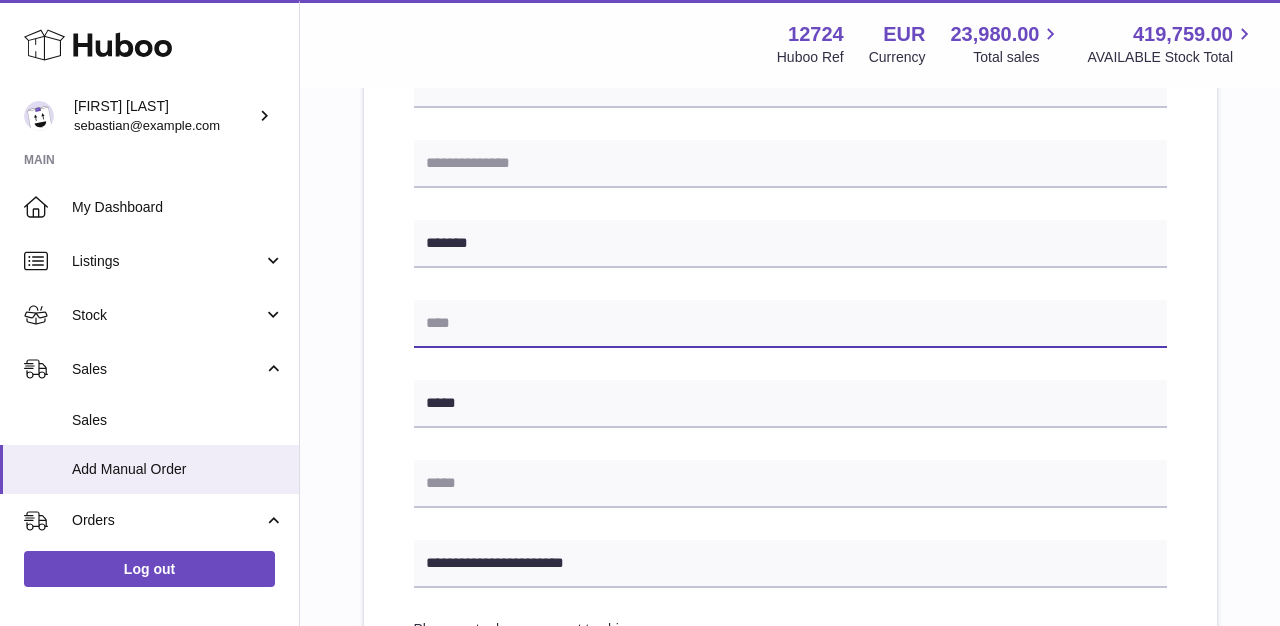 click at bounding box center [790, 324] 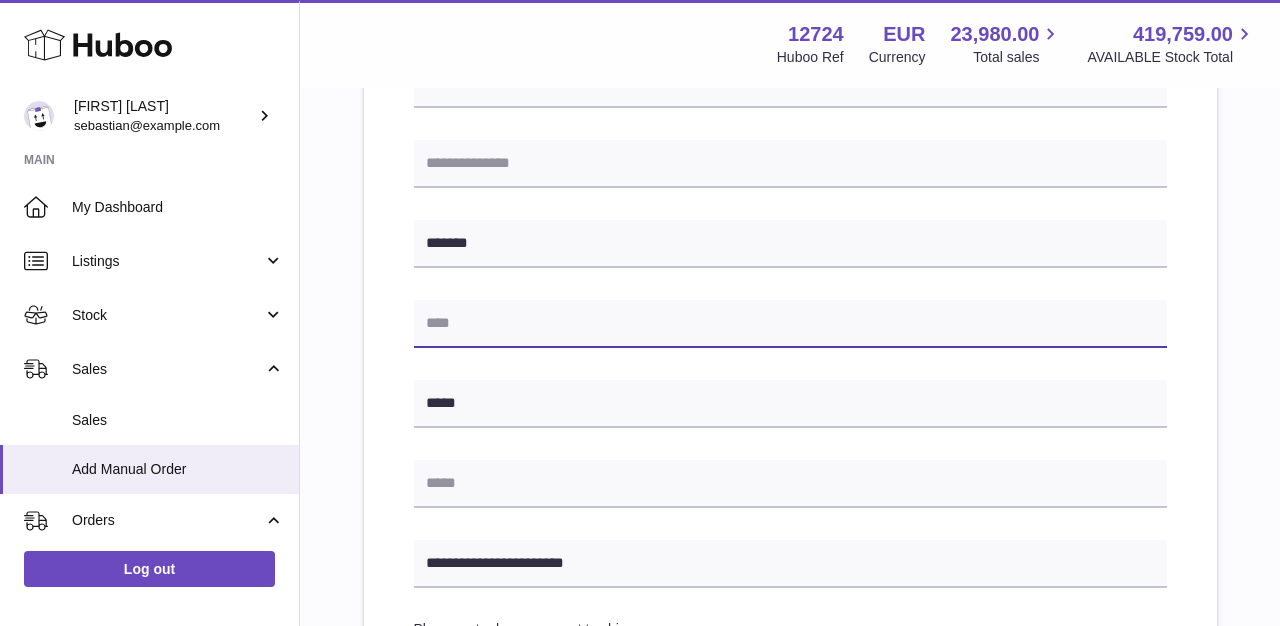 paste on "*******" 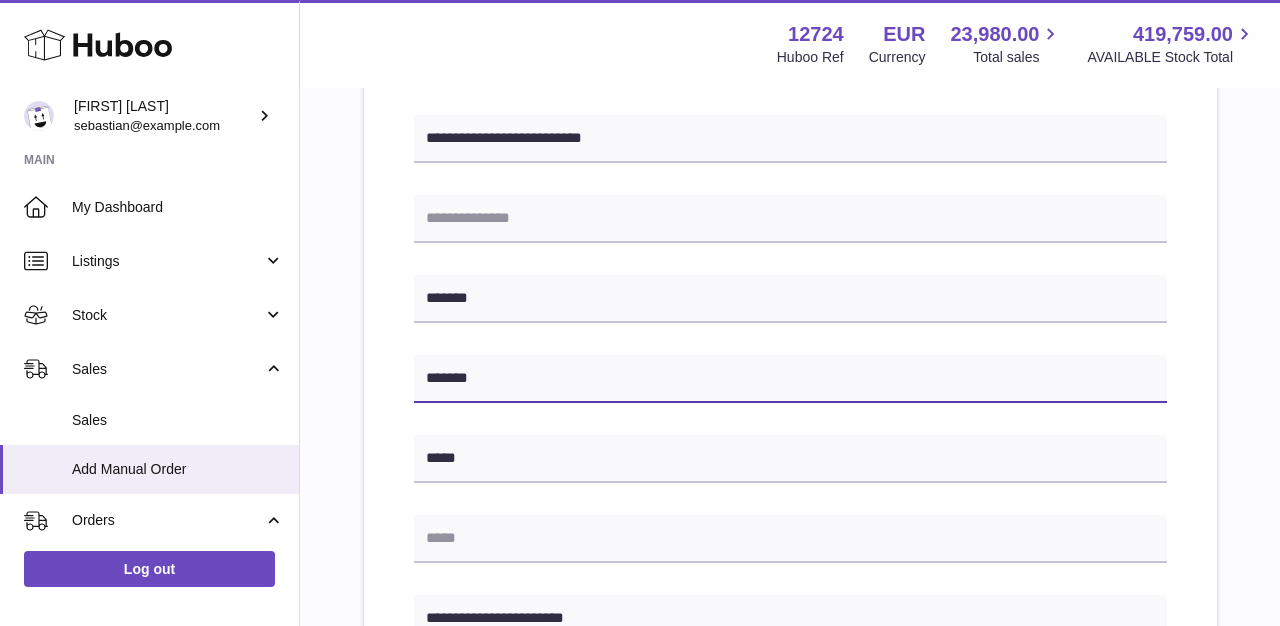 scroll, scrollTop: 501, scrollLeft: 0, axis: vertical 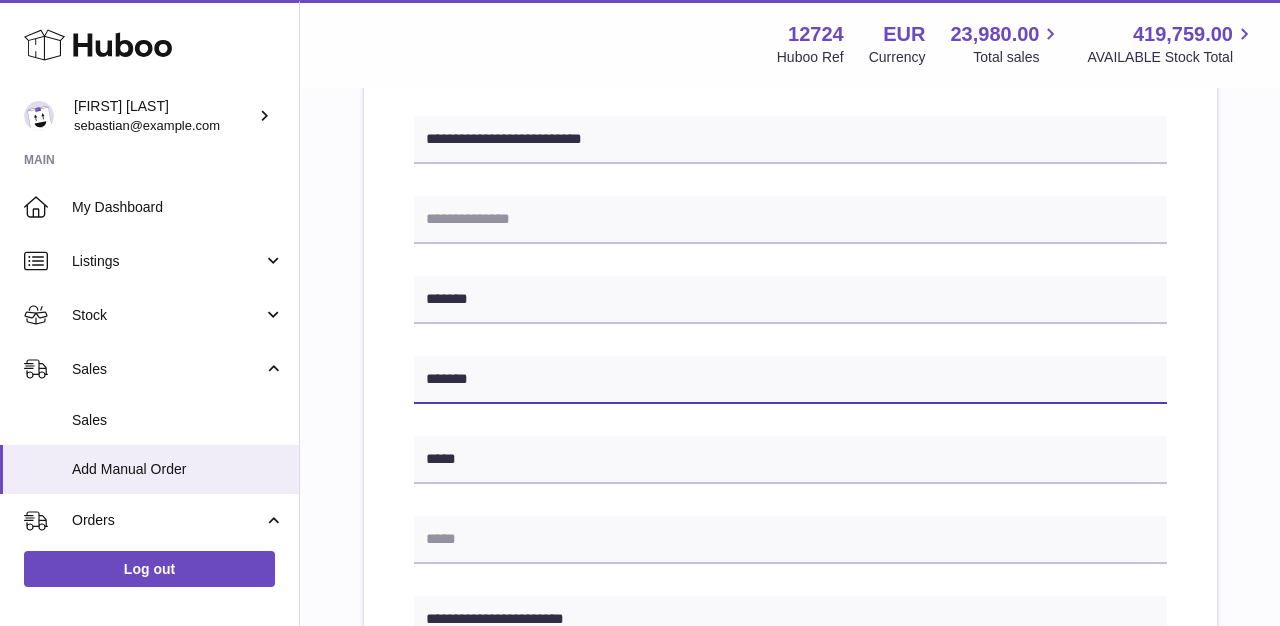 type on "*******" 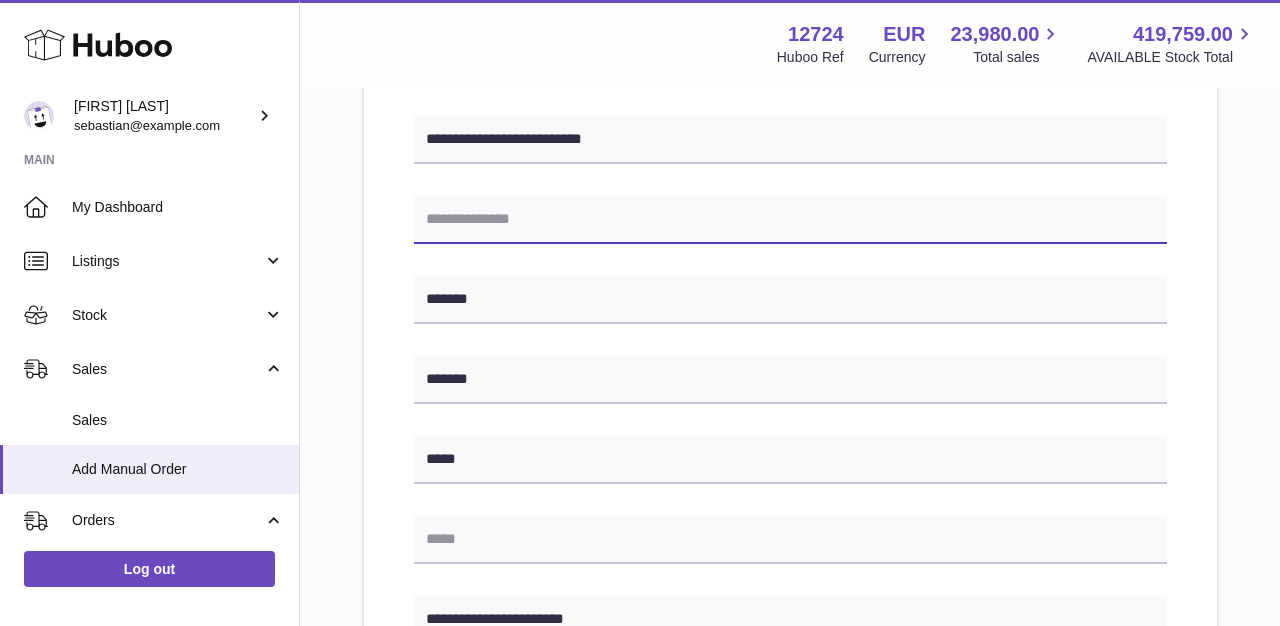 click at bounding box center (790, 220) 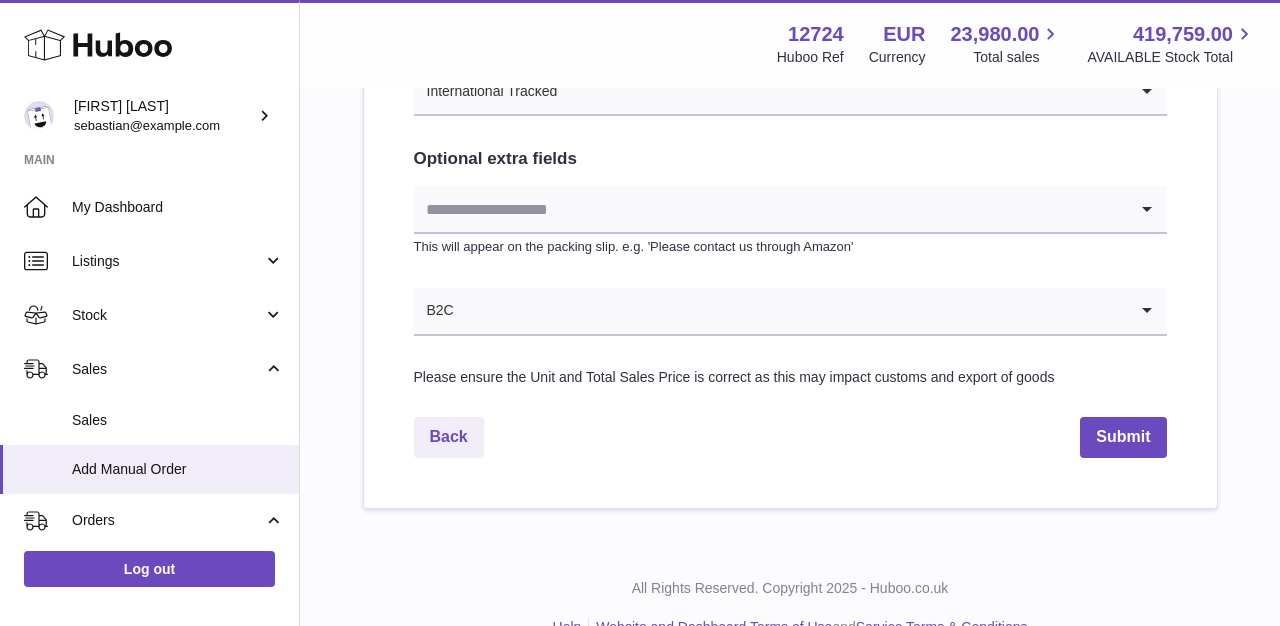 scroll, scrollTop: 1167, scrollLeft: 0, axis: vertical 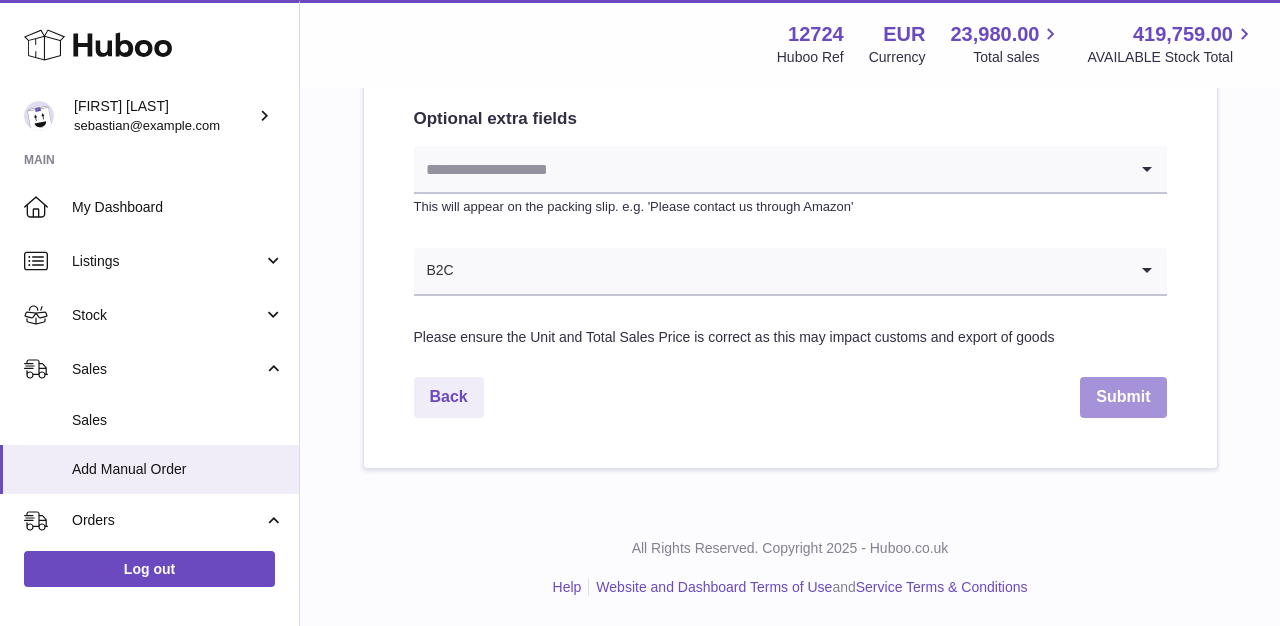 type on "**********" 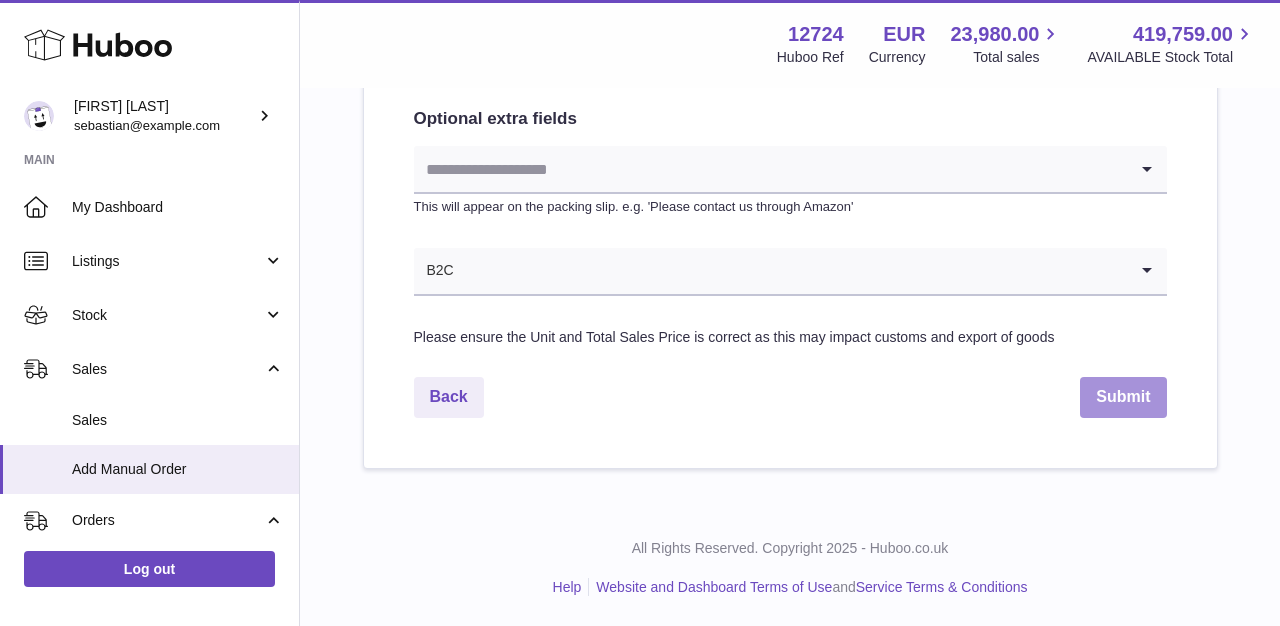 click on "Submit" at bounding box center [1123, 397] 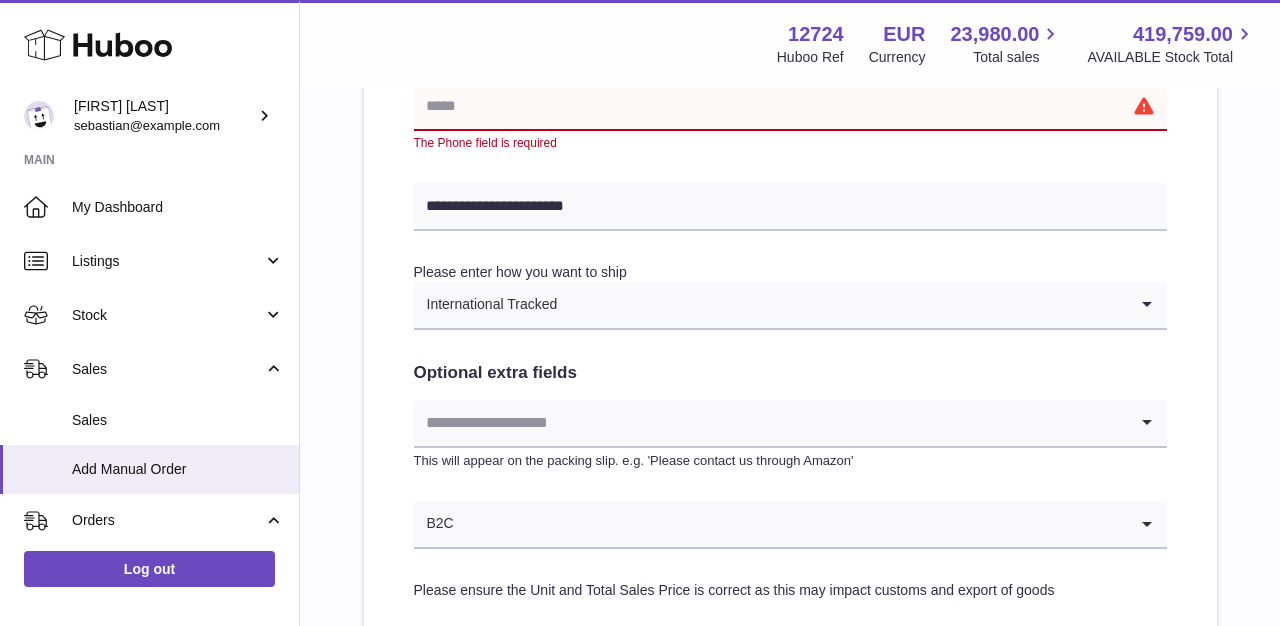 scroll, scrollTop: 869, scrollLeft: 0, axis: vertical 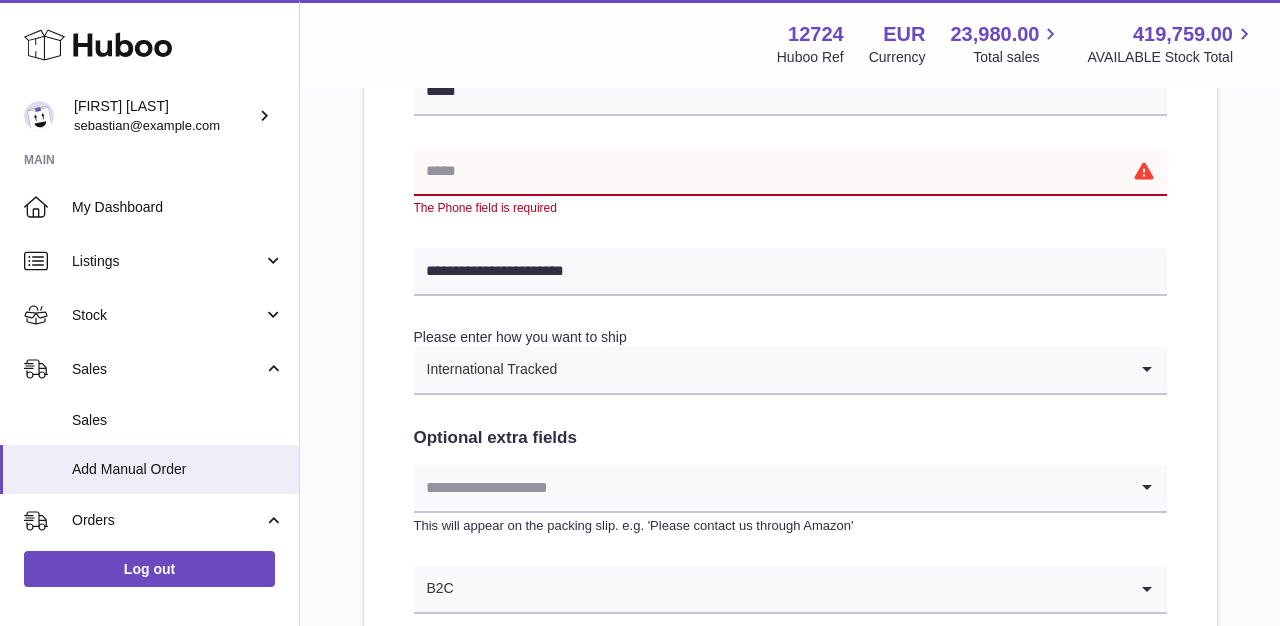 click at bounding box center (790, 172) 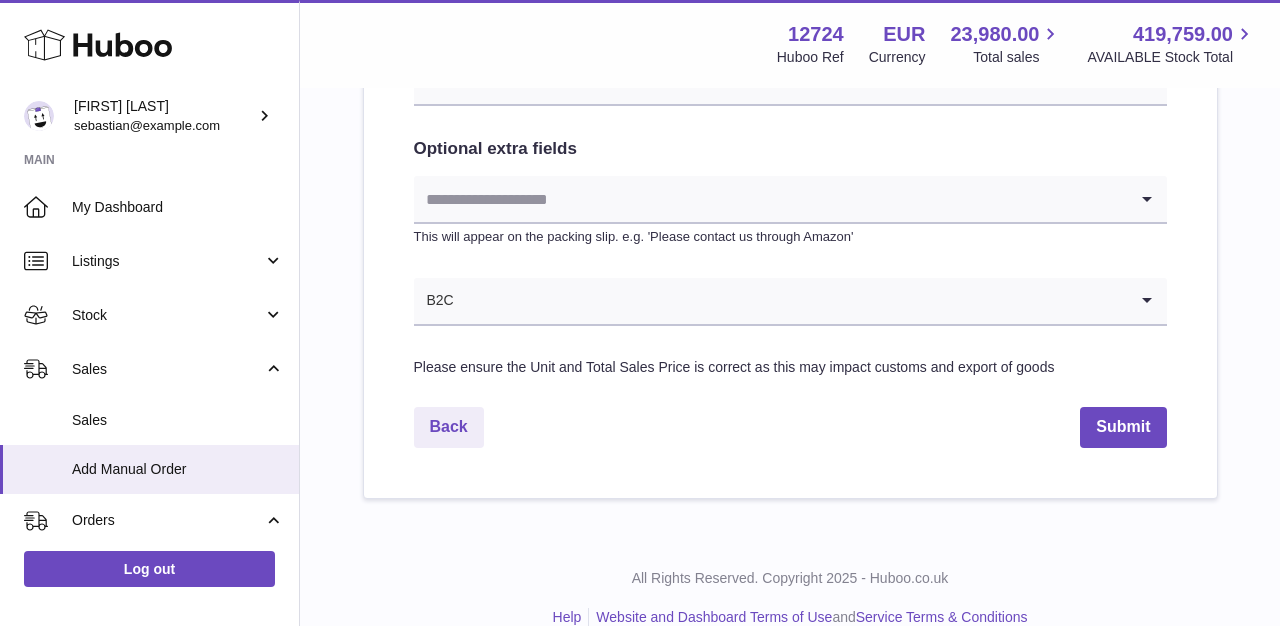 scroll, scrollTop: 1167, scrollLeft: 0, axis: vertical 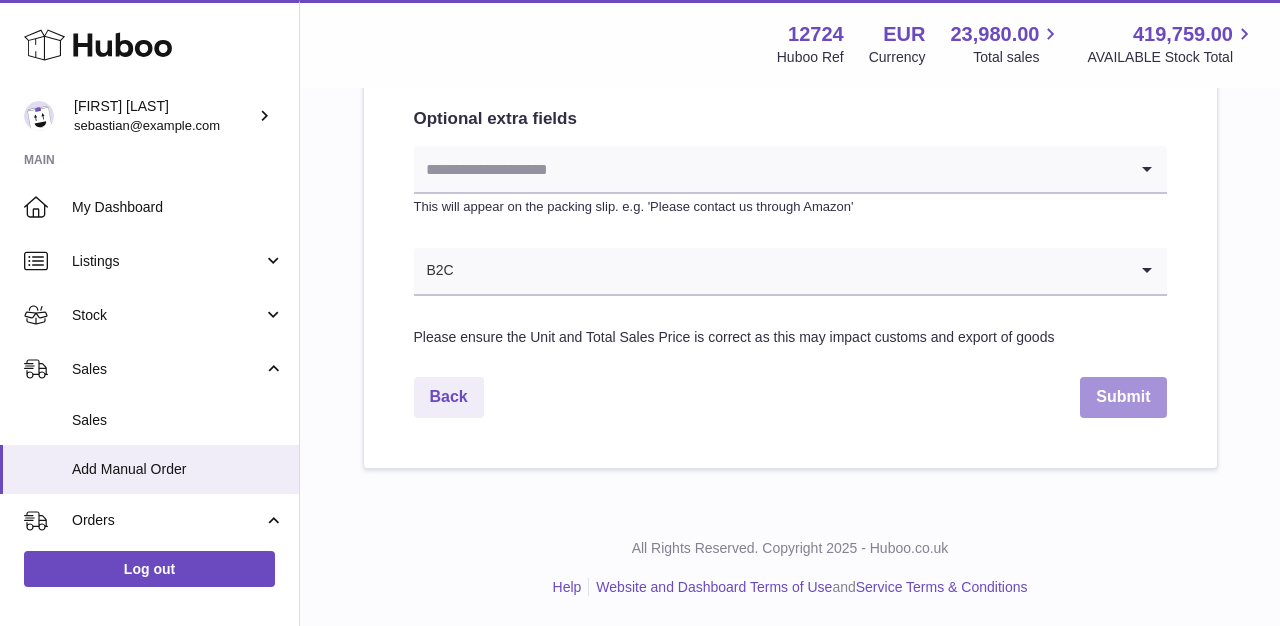type on "**********" 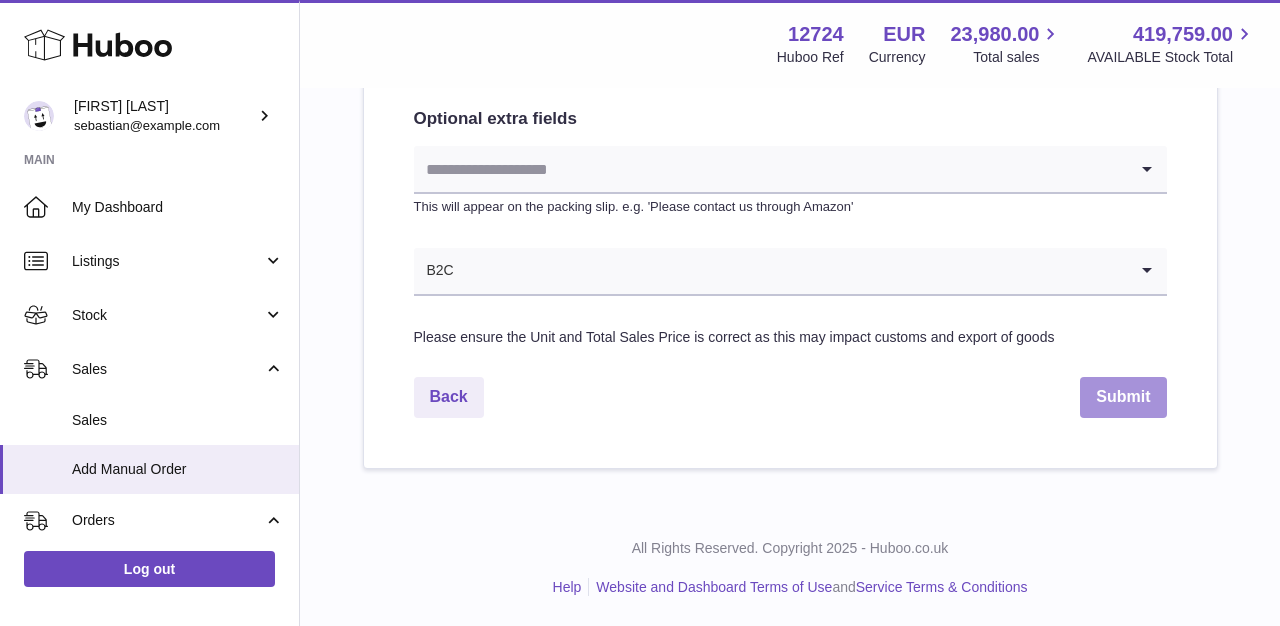 click on "Submit" at bounding box center (1123, 397) 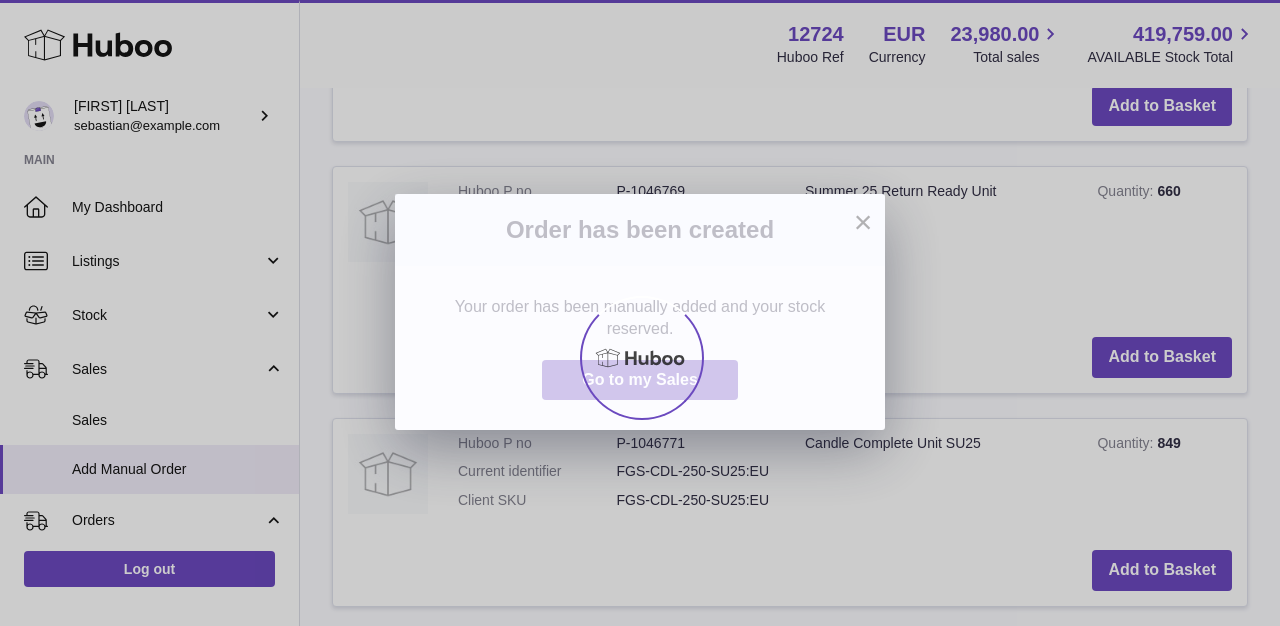 scroll, scrollTop: 0, scrollLeft: 0, axis: both 